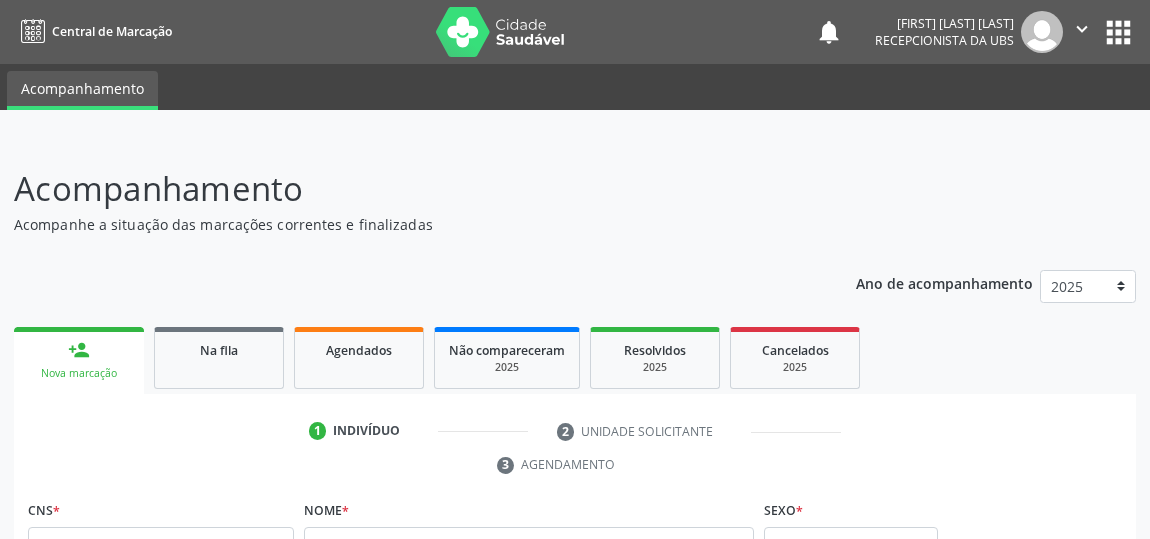 scroll, scrollTop: 25, scrollLeft: 0, axis: vertical 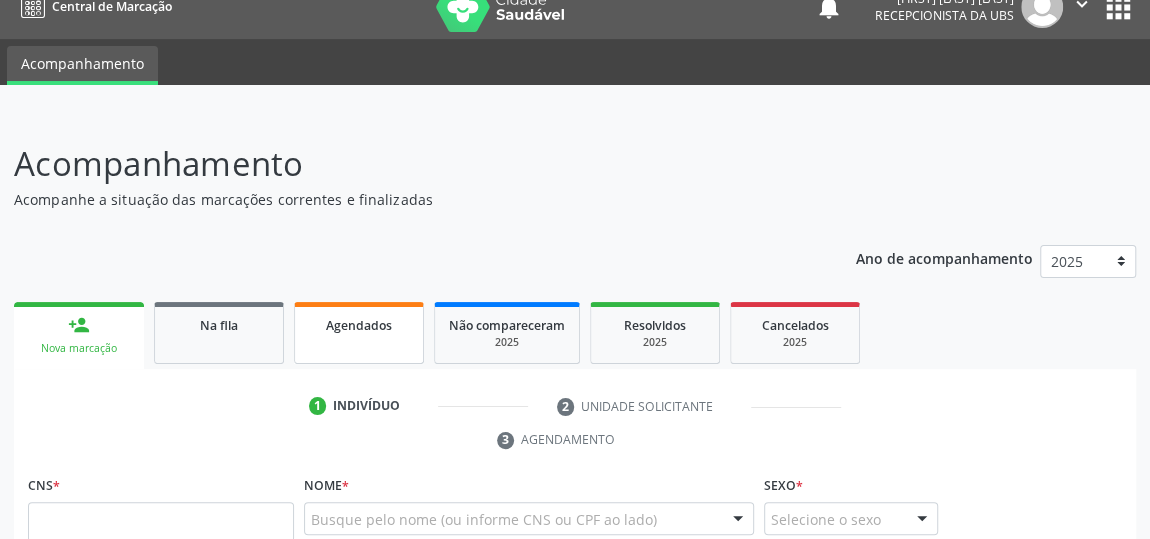 click on "Agendados" at bounding box center (359, 333) 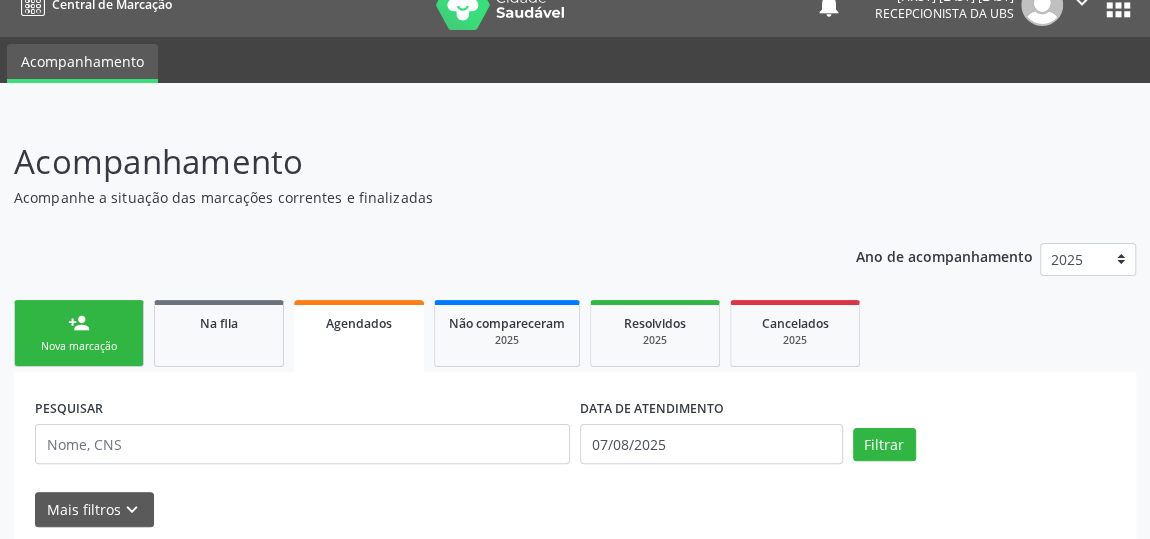 scroll, scrollTop: 0, scrollLeft: 0, axis: both 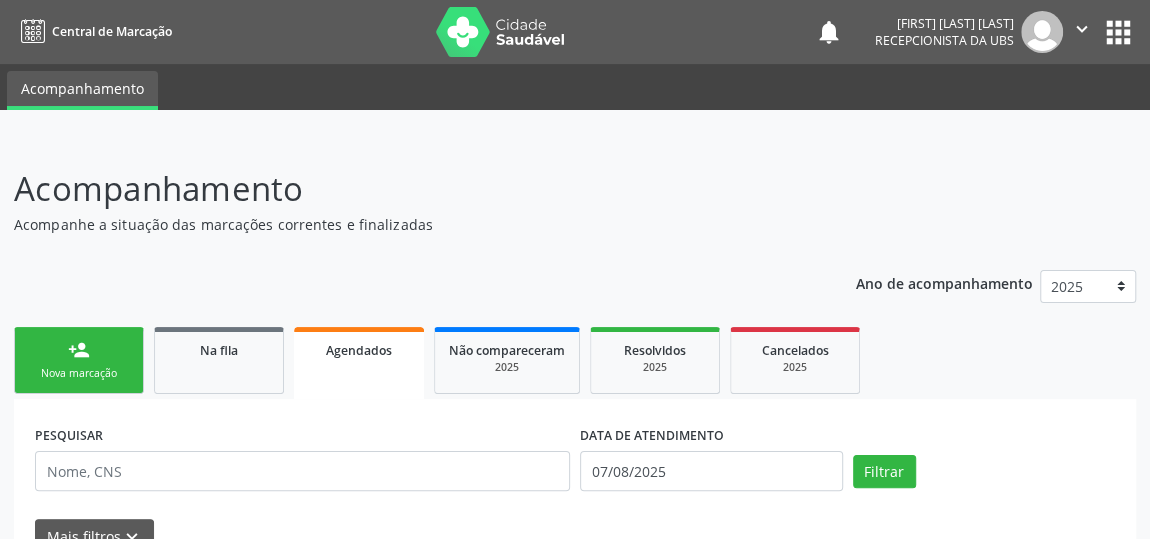 click on "person_add" at bounding box center [79, 350] 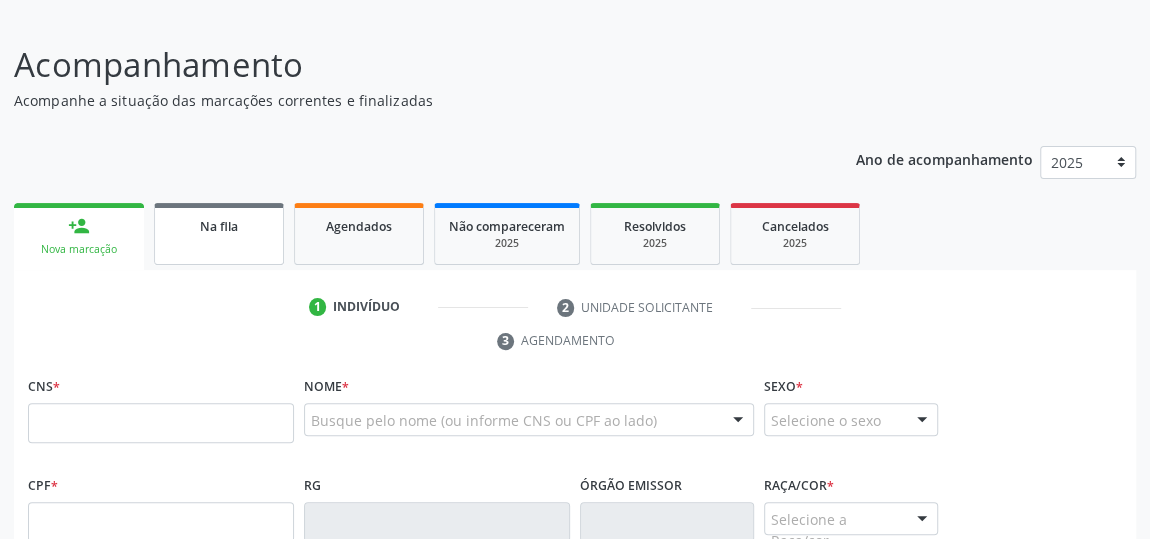 scroll, scrollTop: 181, scrollLeft: 0, axis: vertical 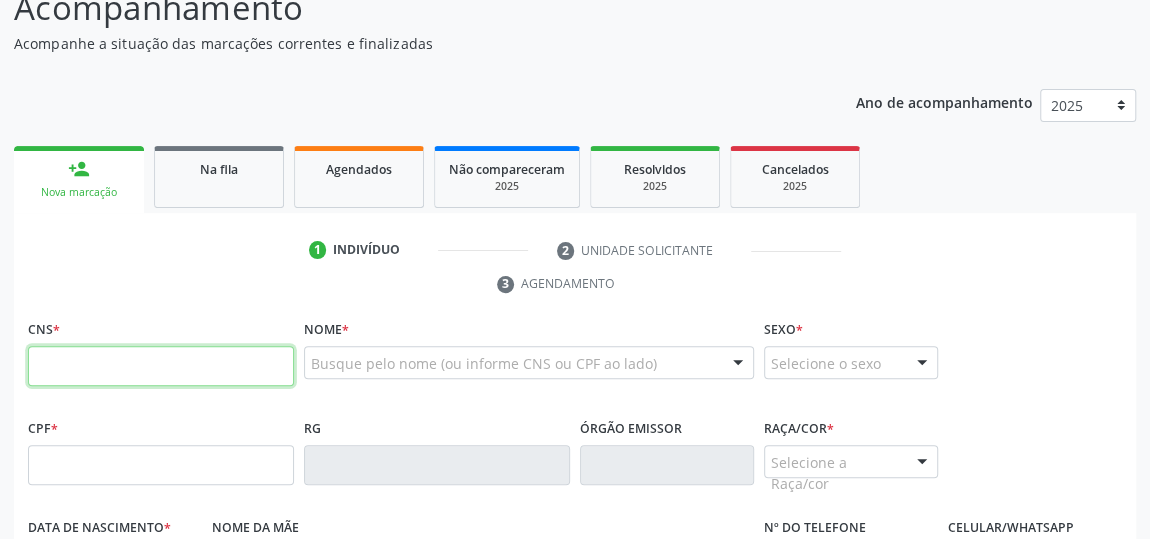 click at bounding box center [161, 366] 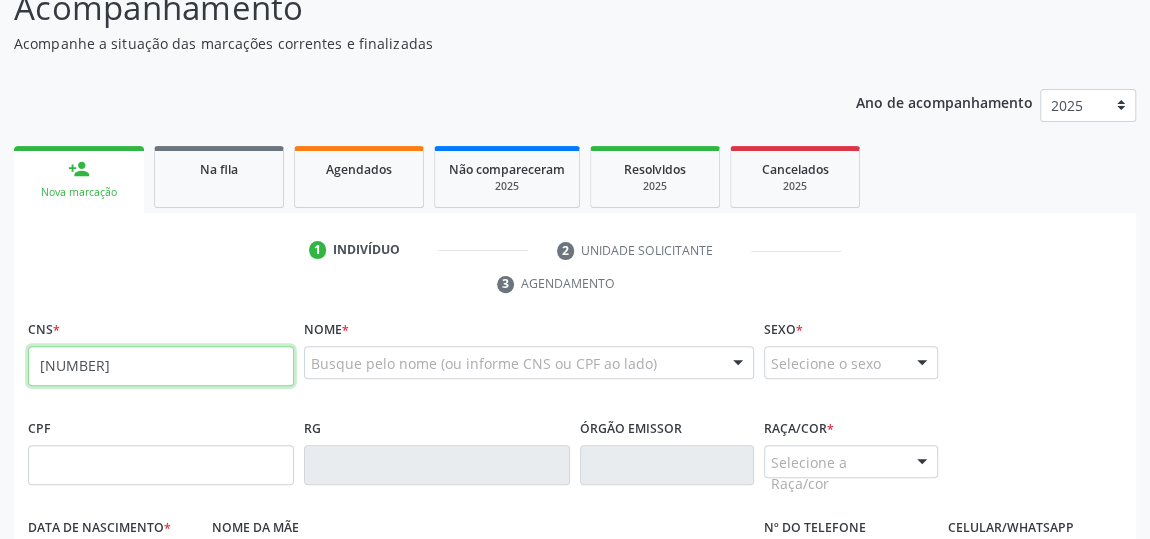 type on "[NUMBER]" 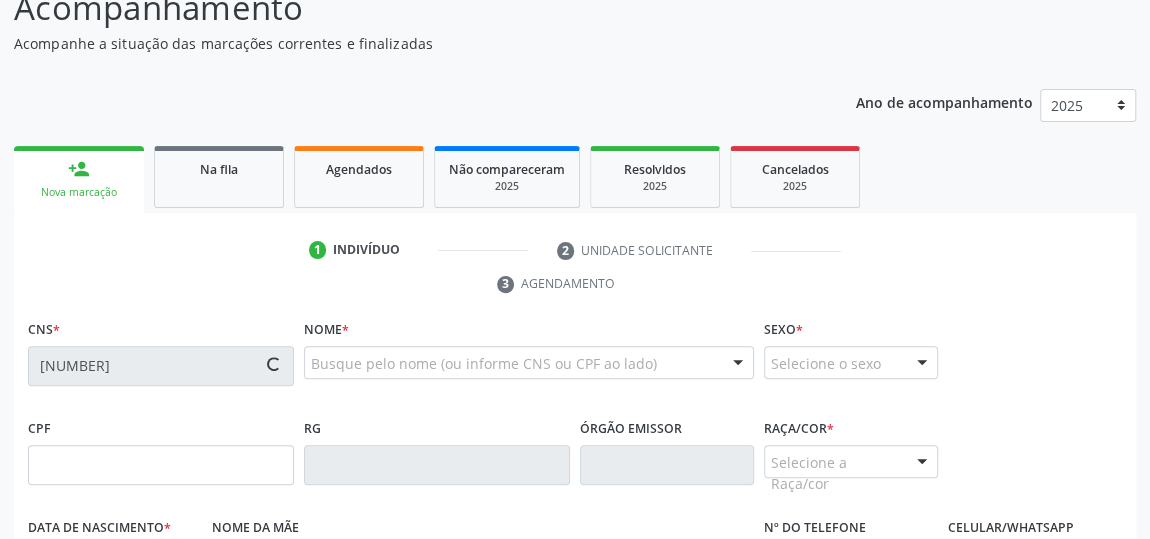 type on "[NUMBER]" 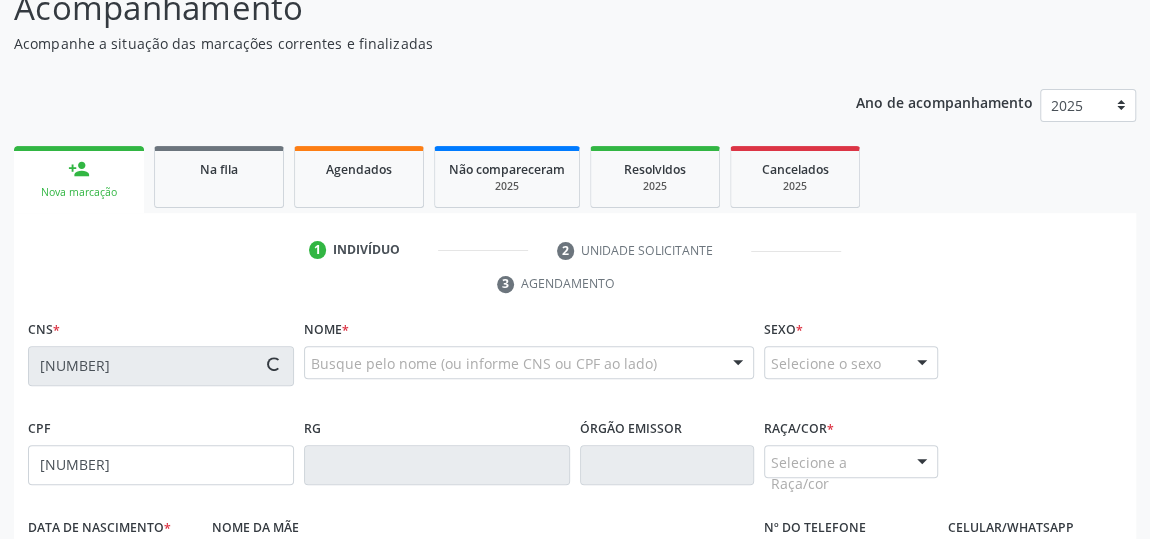 type on "[NUMBER]" 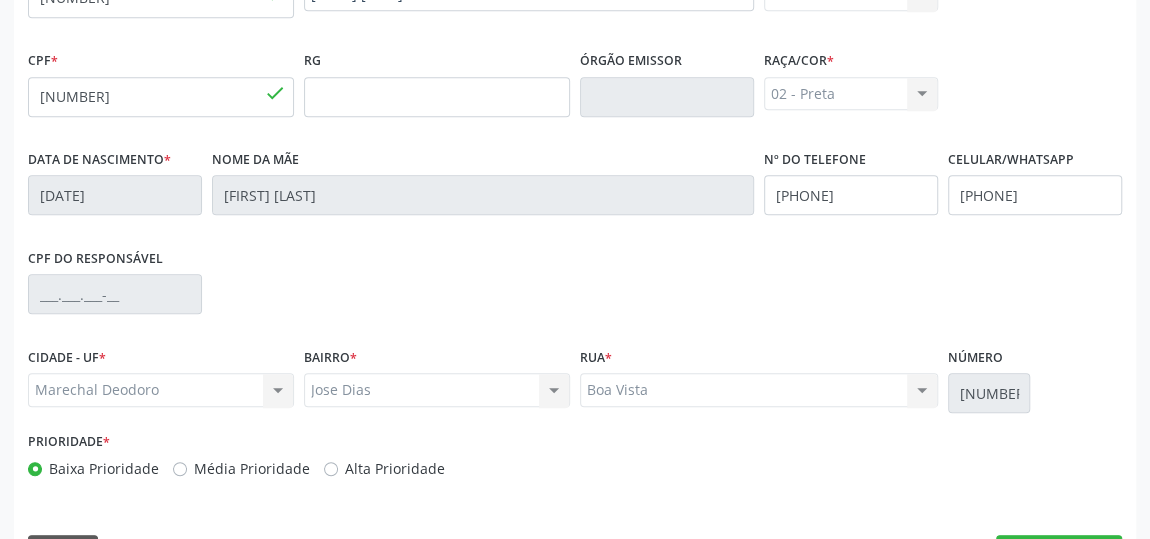 scroll, scrollTop: 604, scrollLeft: 0, axis: vertical 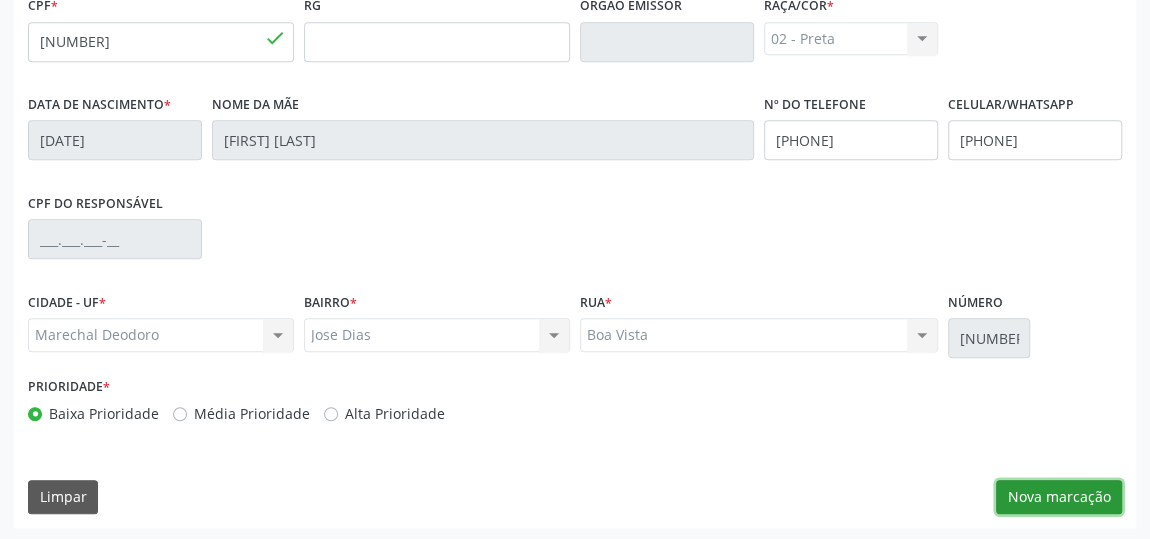 click on "Nova marcação" at bounding box center [1059, 497] 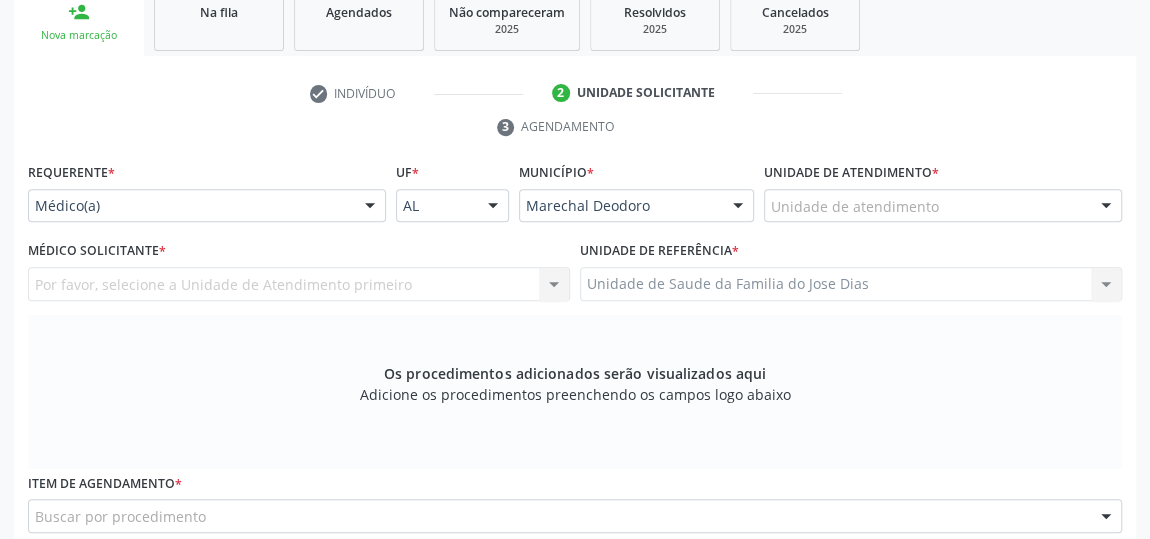 scroll, scrollTop: 331, scrollLeft: 0, axis: vertical 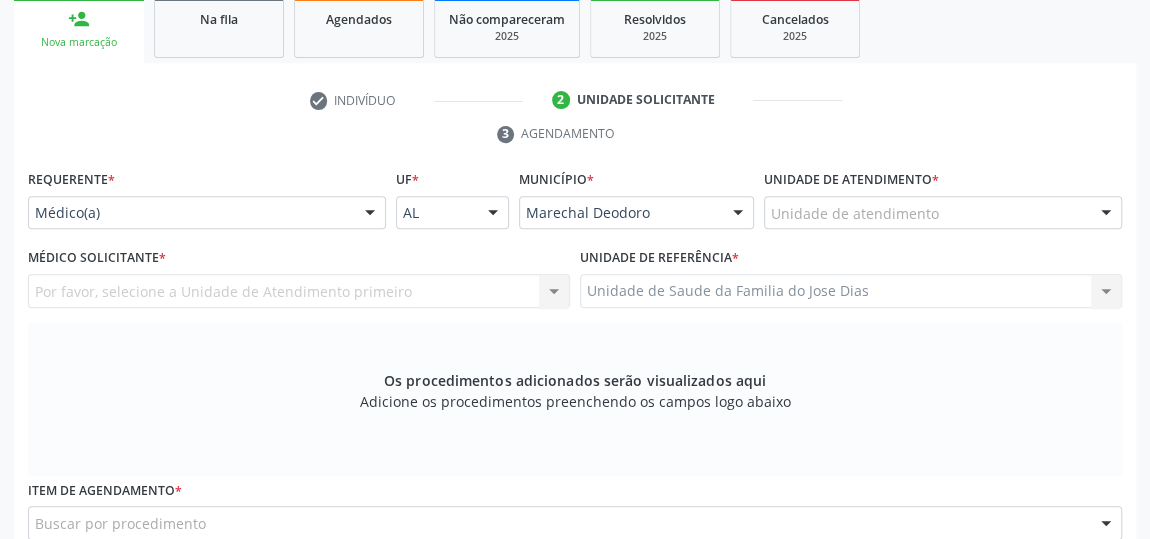 click at bounding box center [370, 214] 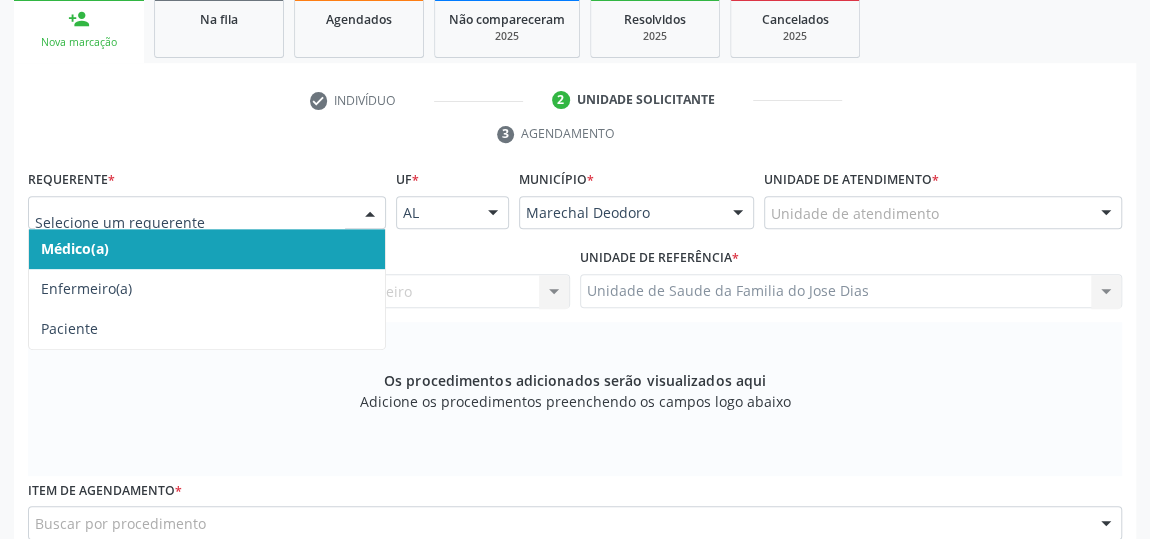 click on "Médico(a)" at bounding box center [207, 249] 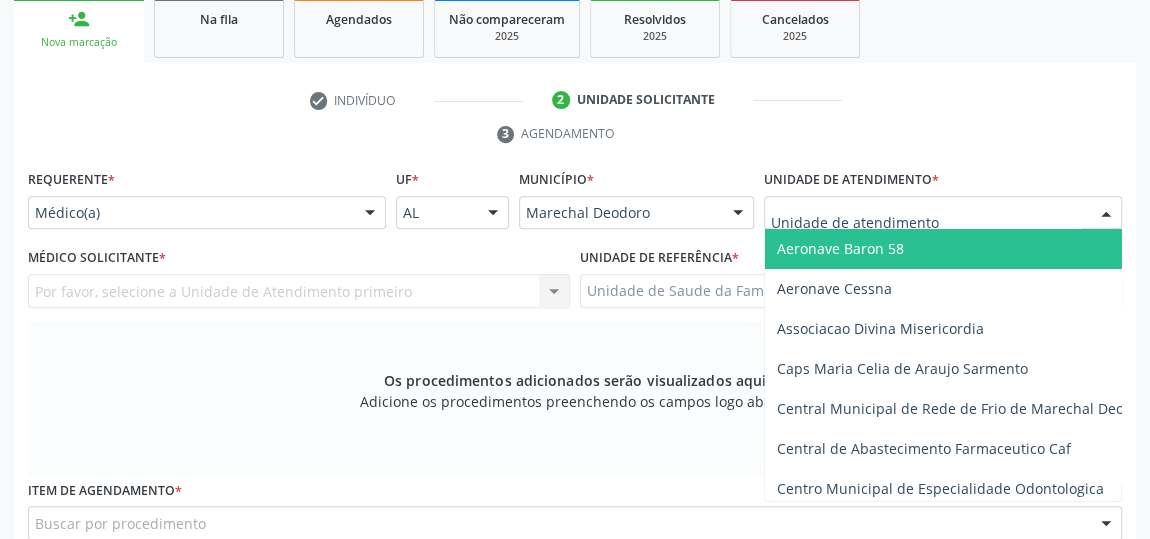 type on "j" 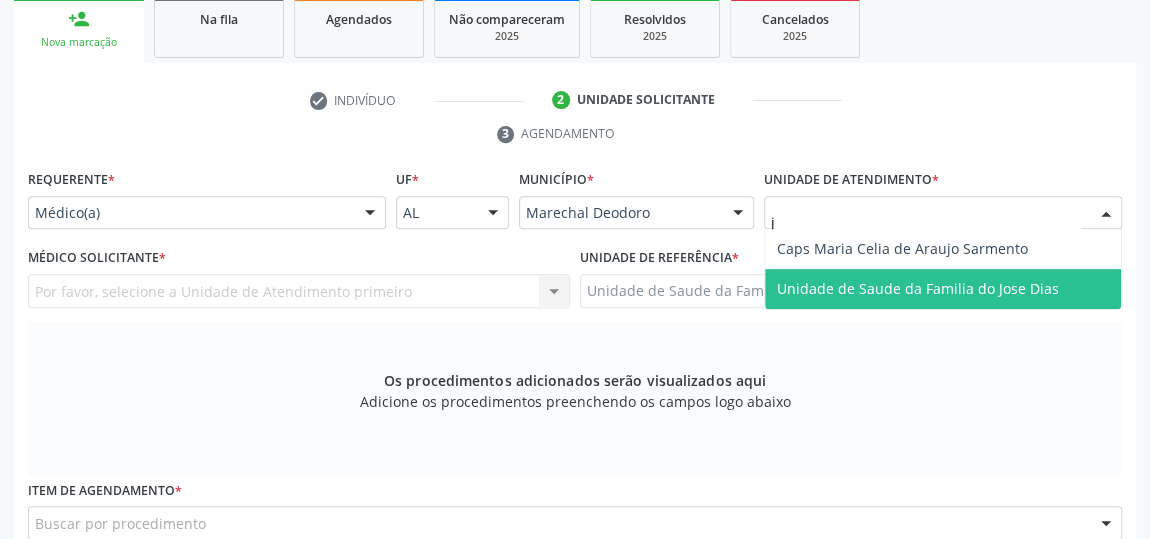 click on "Unidade de Saude da Familia do Jose Dias" at bounding box center [918, 288] 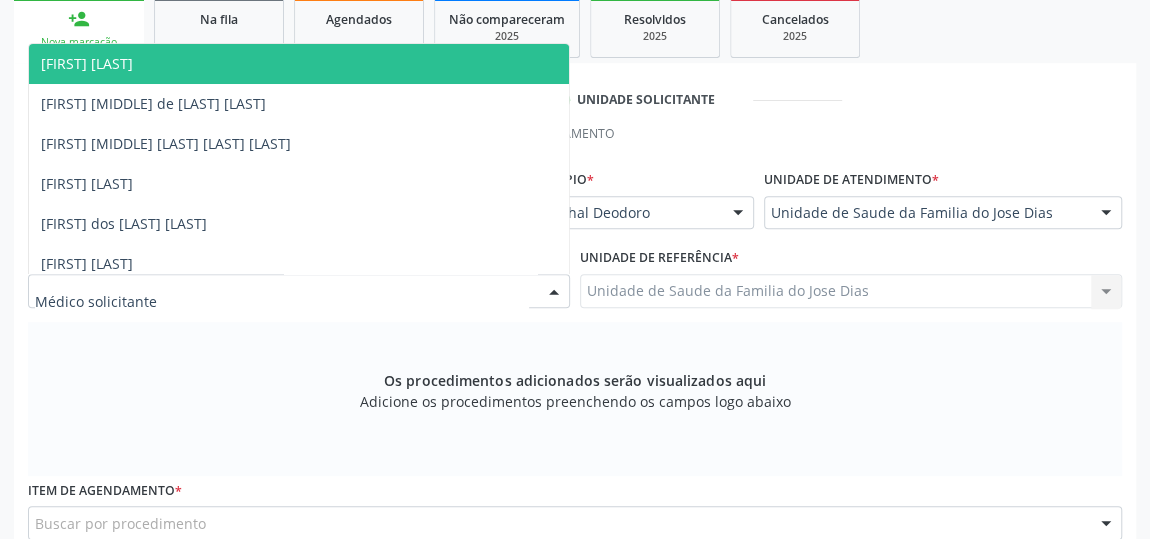drag, startPoint x: 544, startPoint y: 289, endPoint x: 493, endPoint y: 282, distance: 51.47815 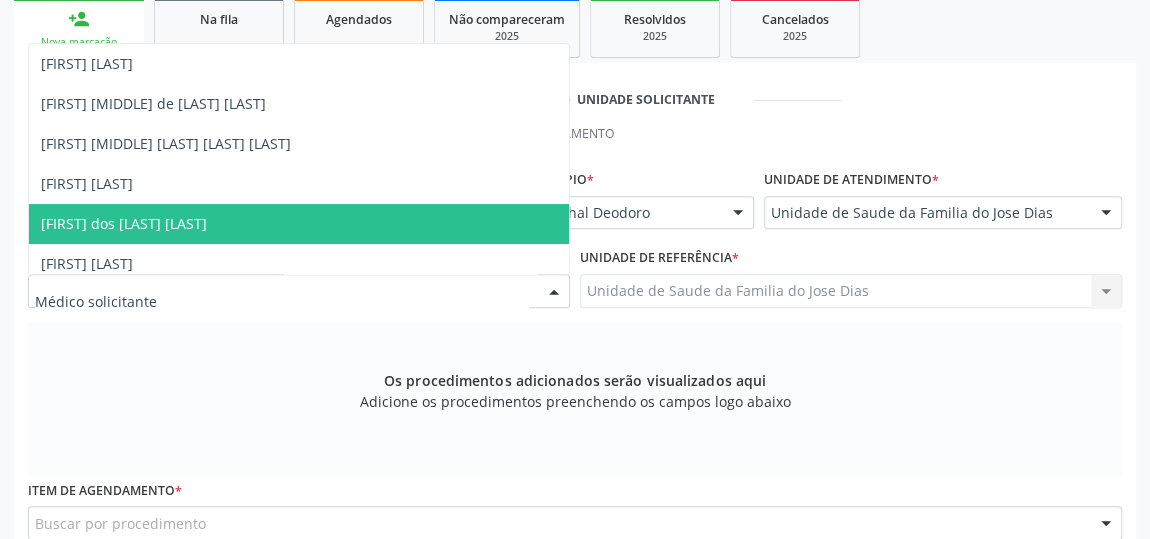 click on "[FIRST] dos [LAST] [LAST]" at bounding box center (299, 224) 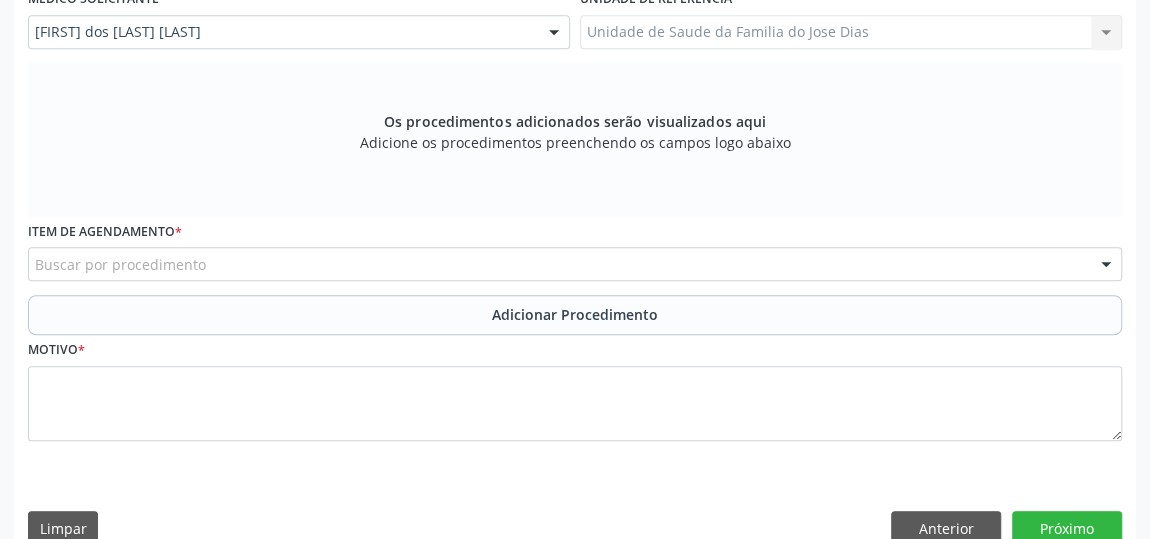 scroll, scrollTop: 604, scrollLeft: 0, axis: vertical 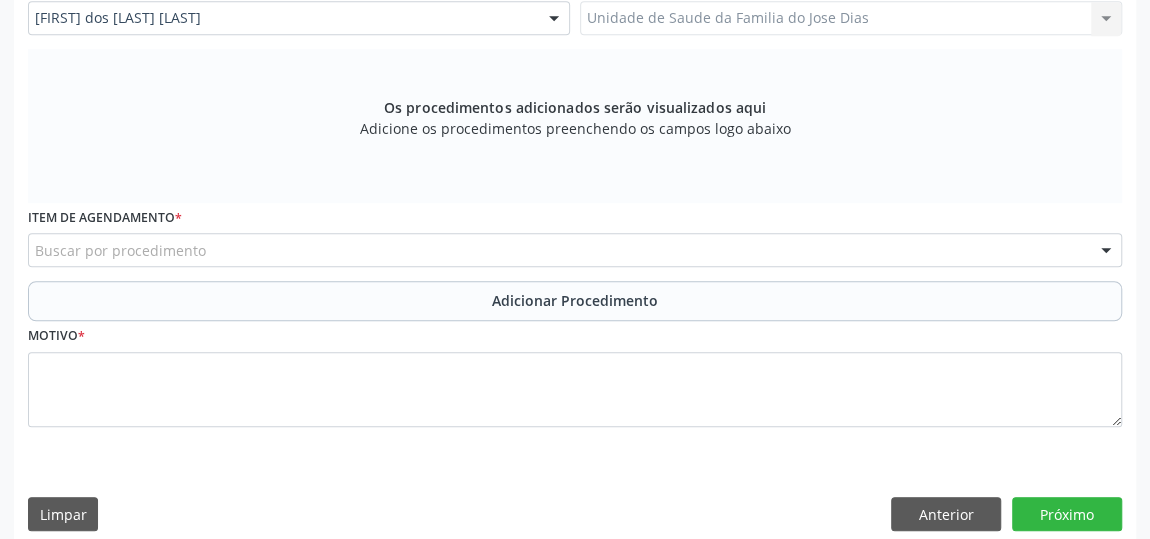click on "Buscar por procedimento" at bounding box center (575, 250) 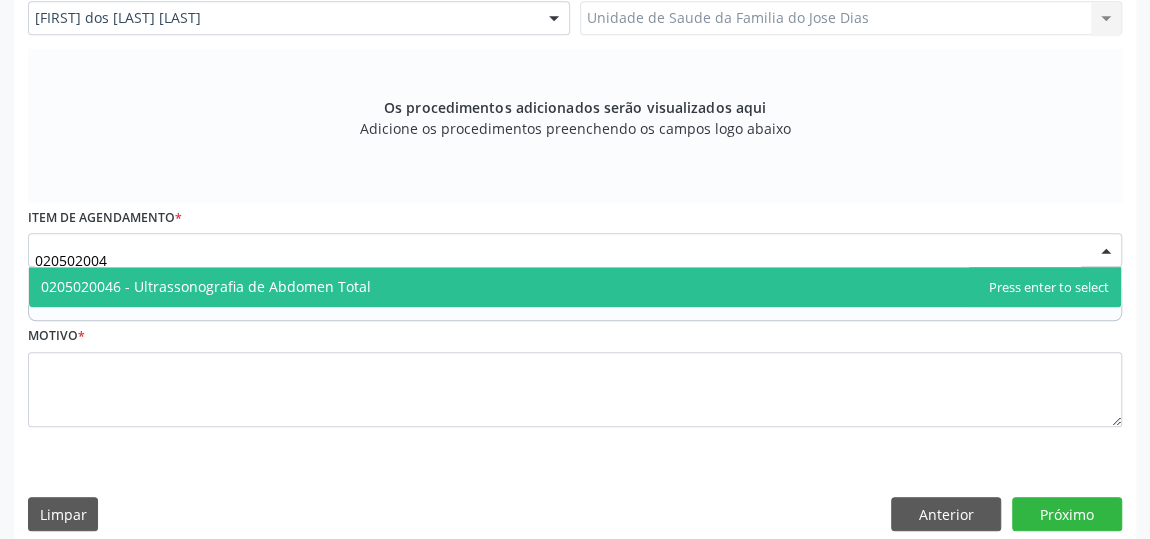 type on "0205020046" 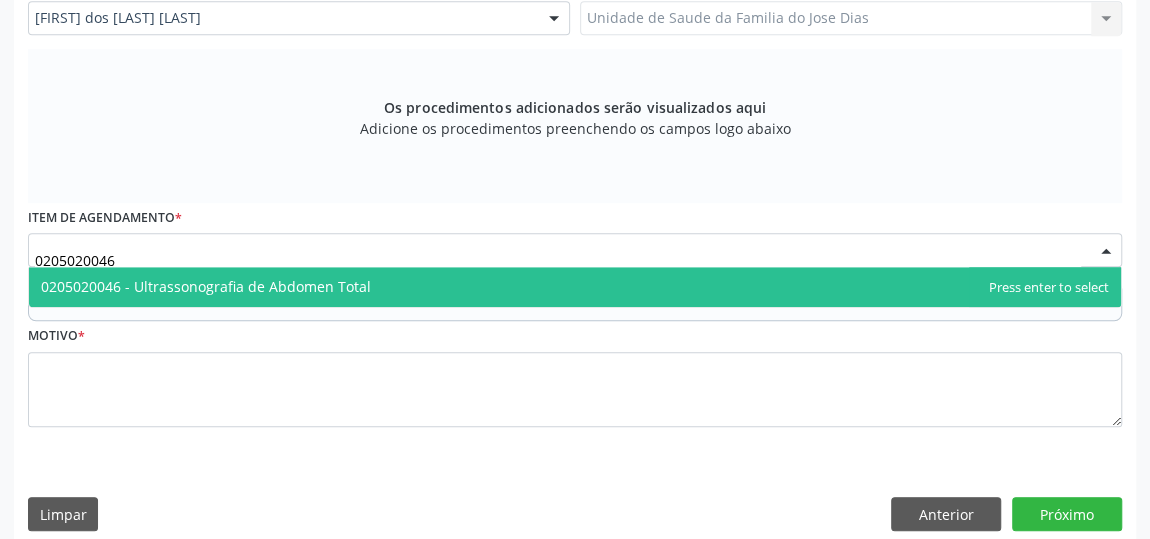 click on "0205020046 - Ultrassonografia de Abdomen Total" at bounding box center (575, 287) 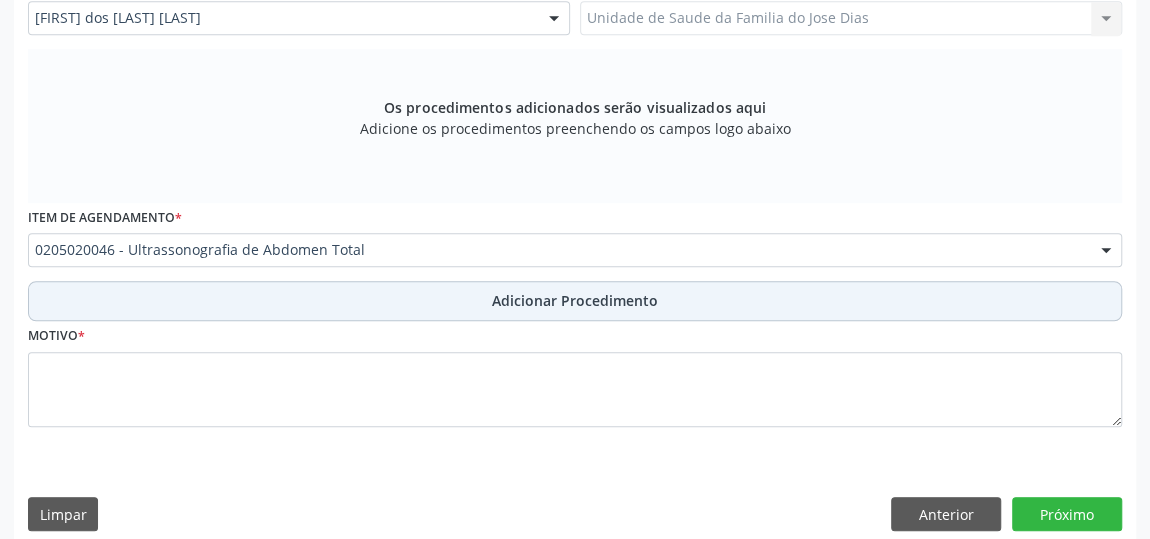 click on "Adicionar Procedimento" at bounding box center [575, 301] 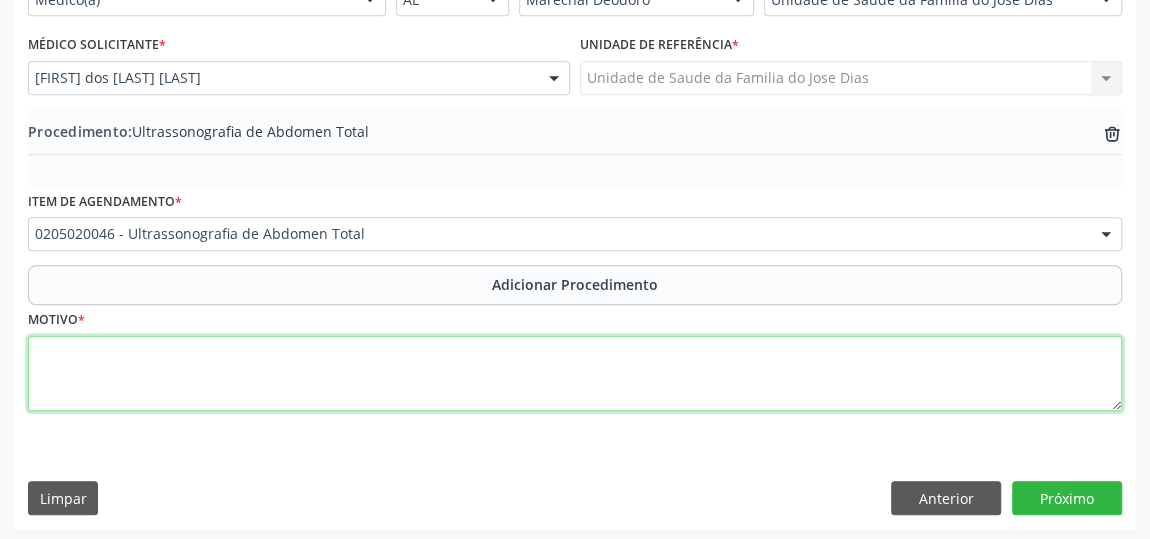 click at bounding box center [575, 374] 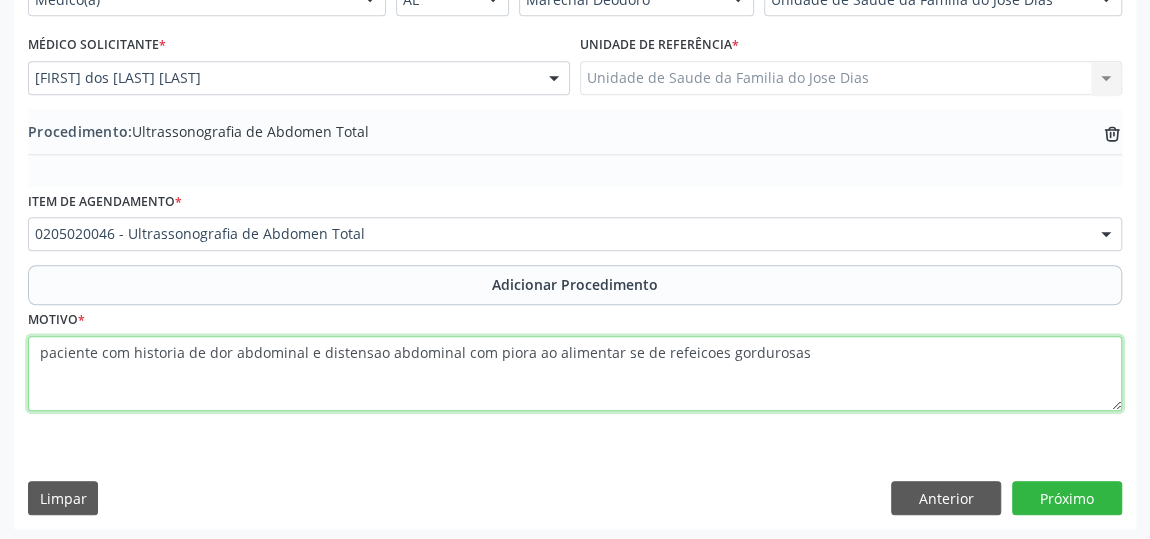 click on "paciente com historia de dor abdominal e distensao abdominal com piora ao alimentar se de refeicoes gordurosas" at bounding box center (575, 374) 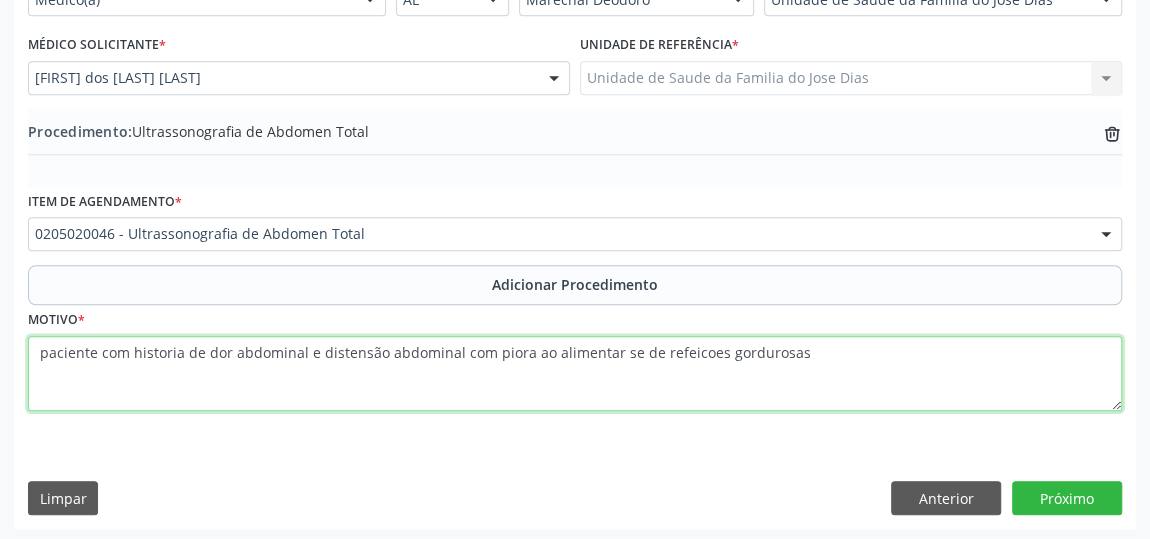 click on "paciente com historia de dor abdominal e distensão abdominal com piora ao alimentar se de refeicoes gordurosas" at bounding box center (575, 374) 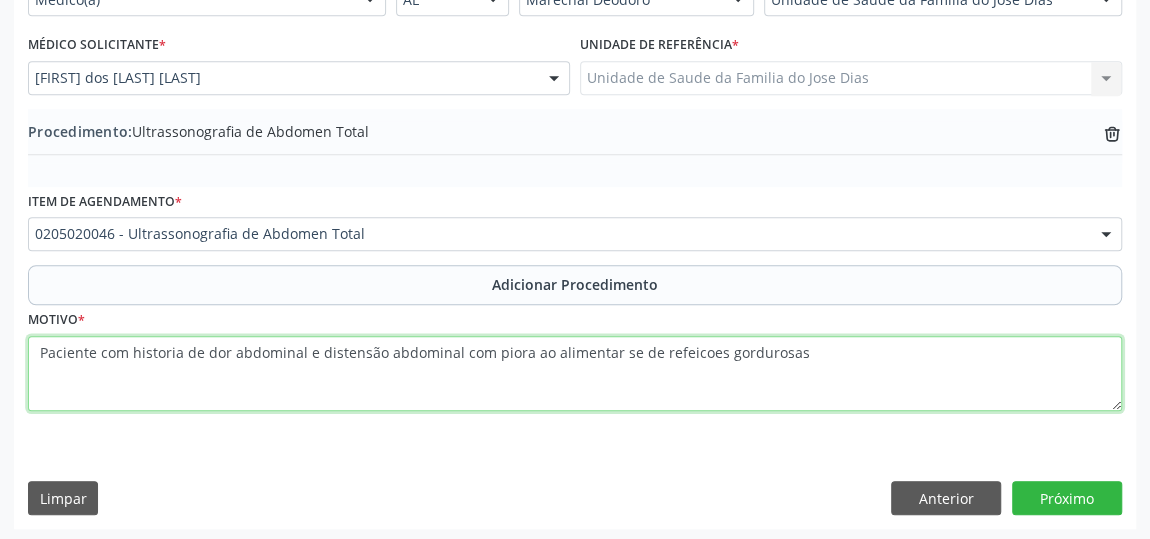 type on "Paciente com historia de dor abdominal e distensão abdominal com piora ao alimentar se de refeicoes gordurosas" 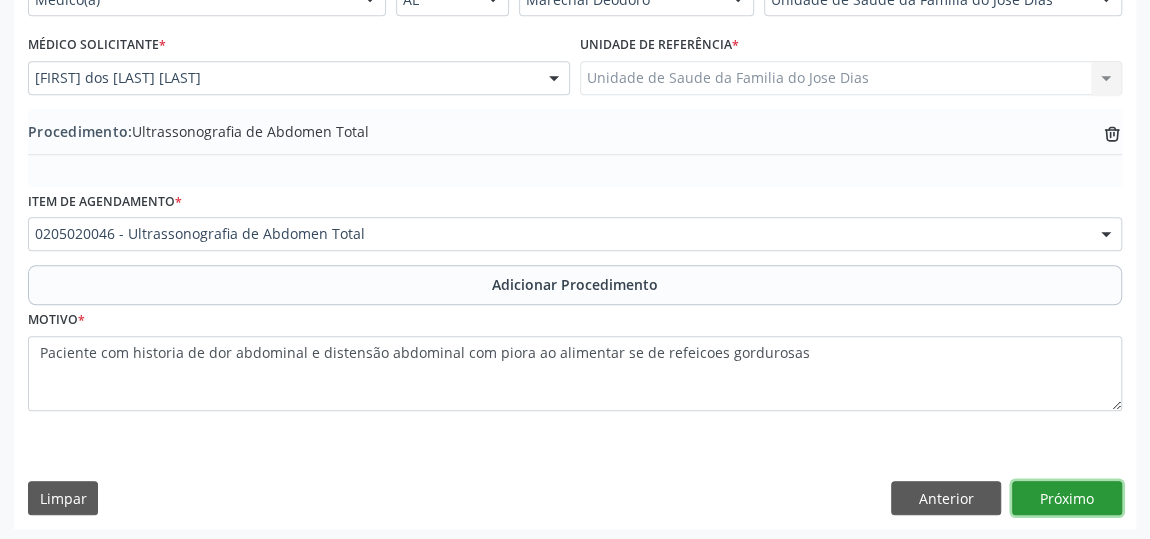 click on "Próximo" at bounding box center (1067, 498) 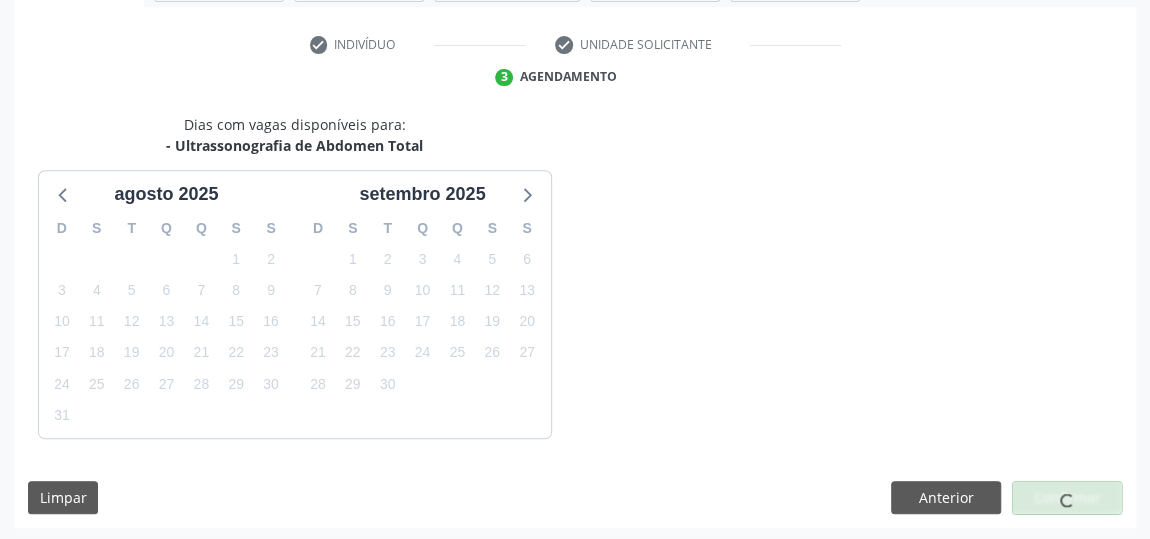 scroll, scrollTop: 446, scrollLeft: 0, axis: vertical 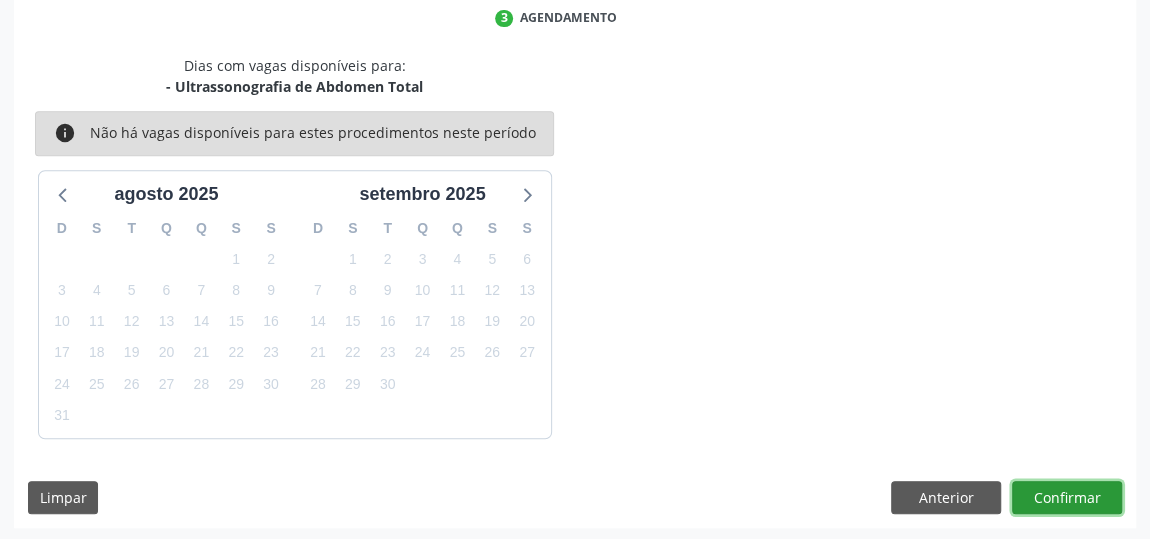 click on "Confirmar" at bounding box center [1067, 498] 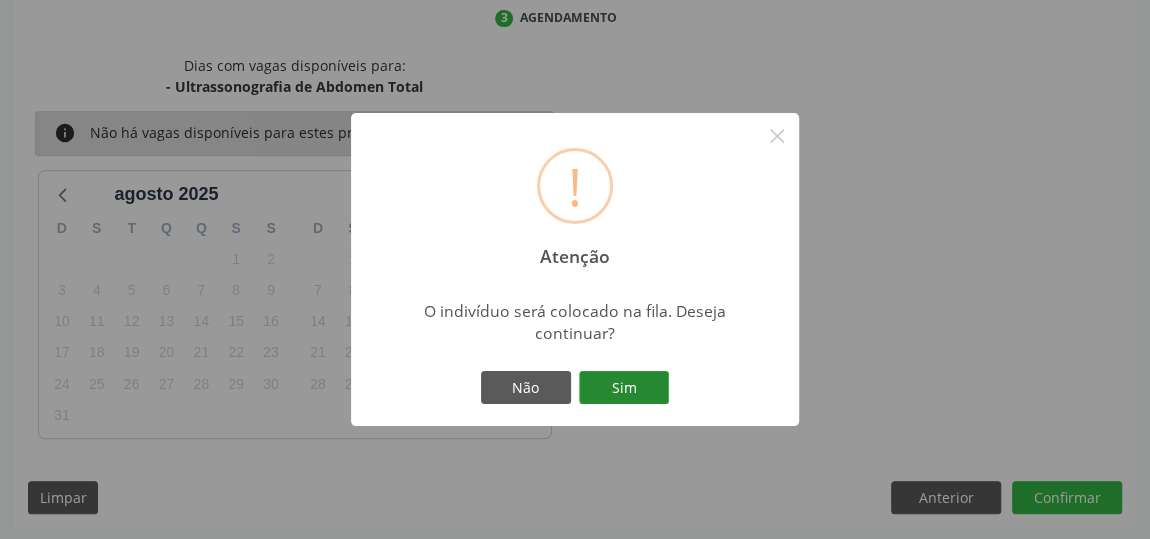 click on "Sim" at bounding box center [624, 388] 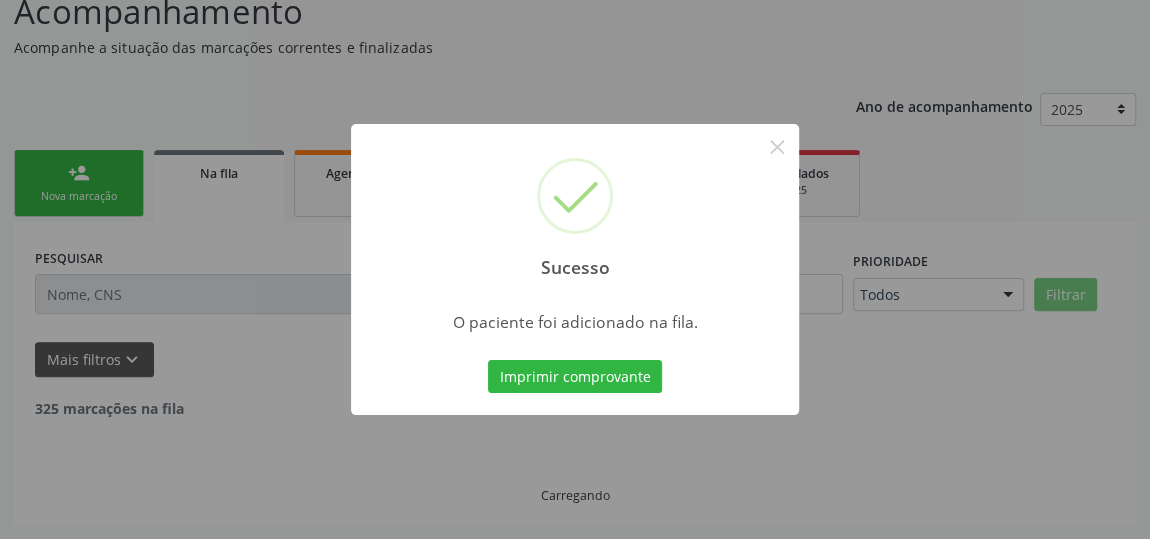 scroll, scrollTop: 153, scrollLeft: 0, axis: vertical 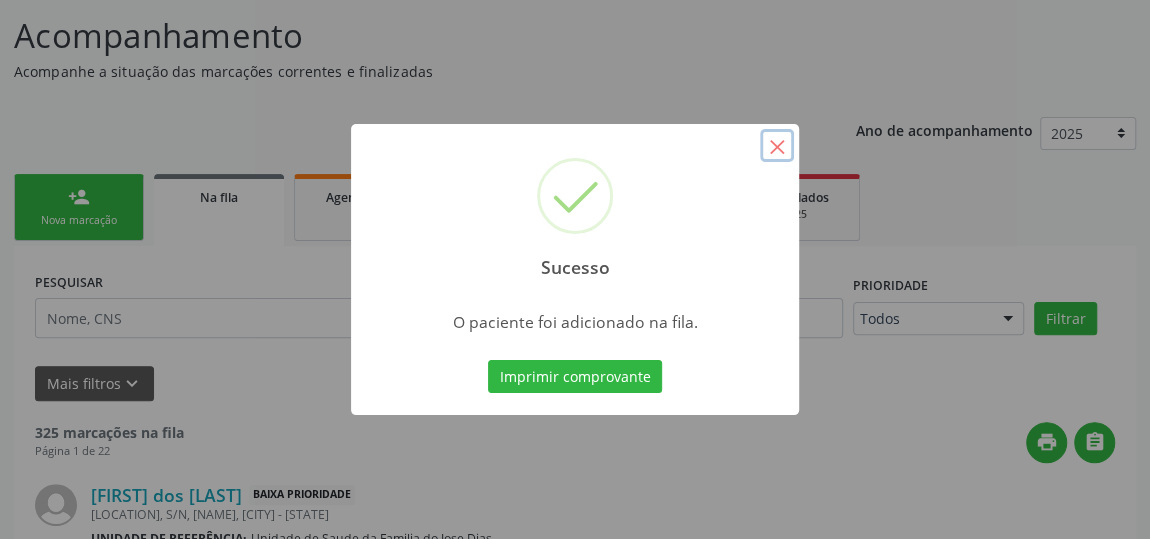 click on "×" at bounding box center [777, 146] 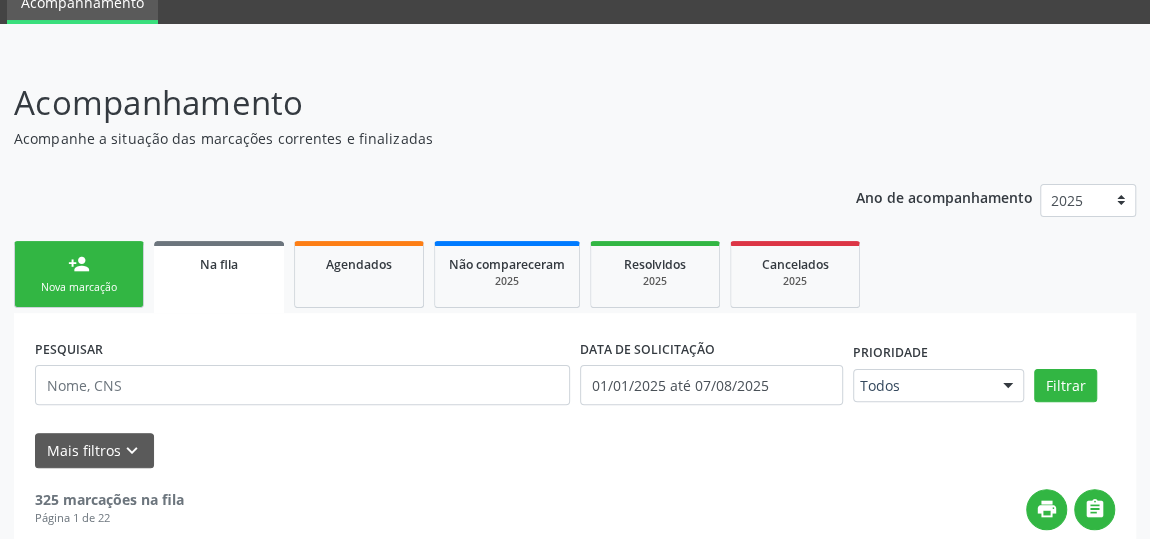 scroll, scrollTop: 0, scrollLeft: 0, axis: both 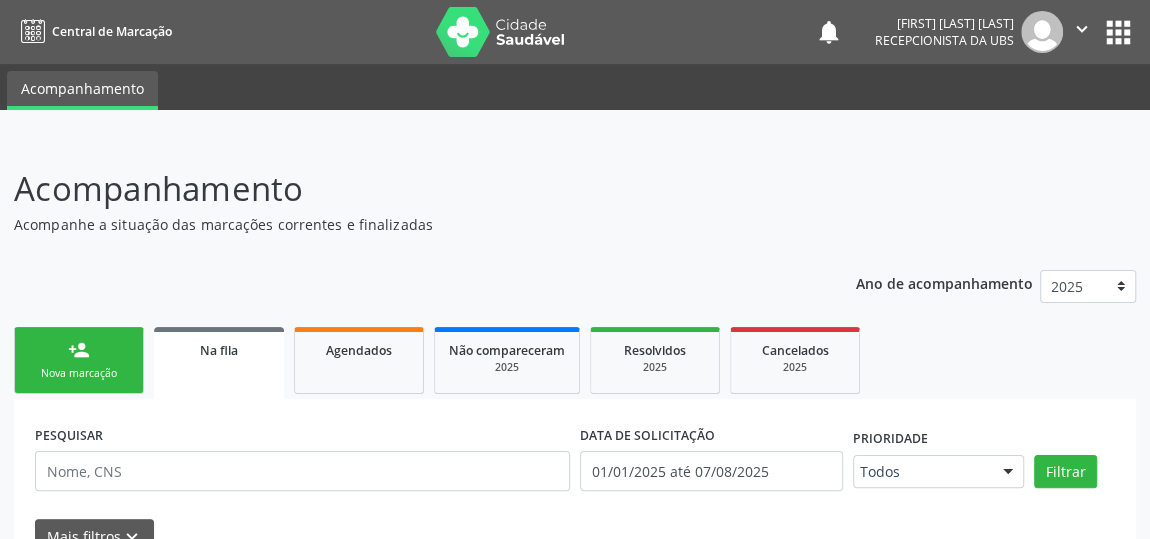 click on "Nova marcação" at bounding box center [79, 373] 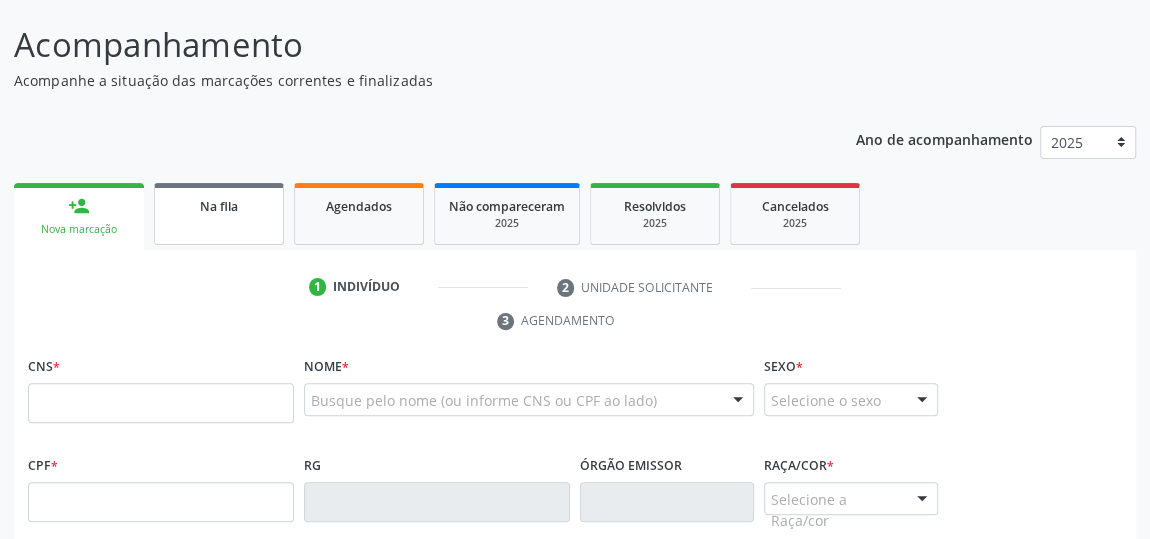 scroll, scrollTop: 181, scrollLeft: 0, axis: vertical 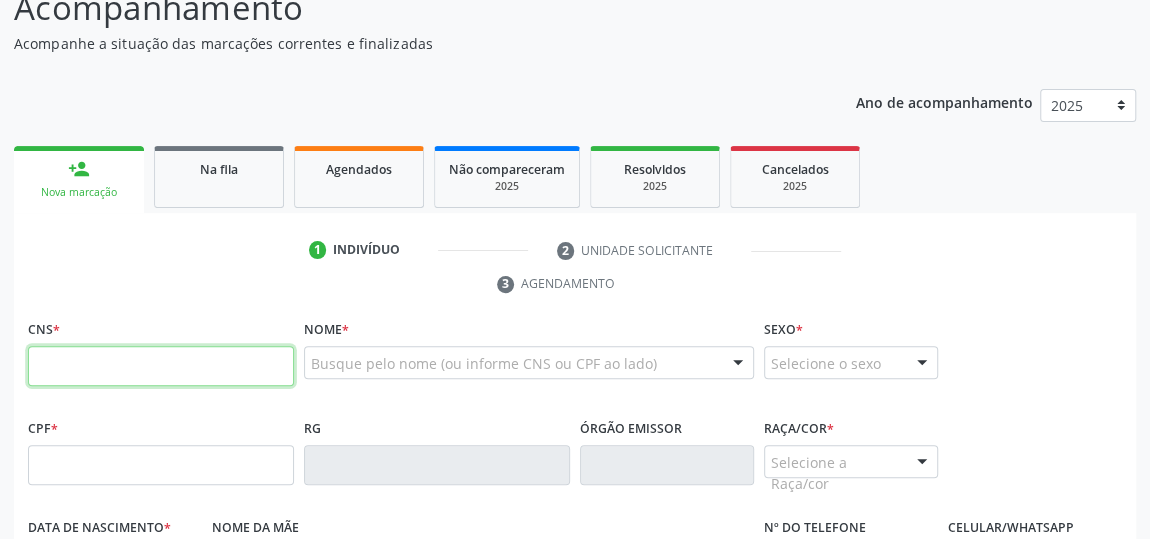 click at bounding box center (161, 366) 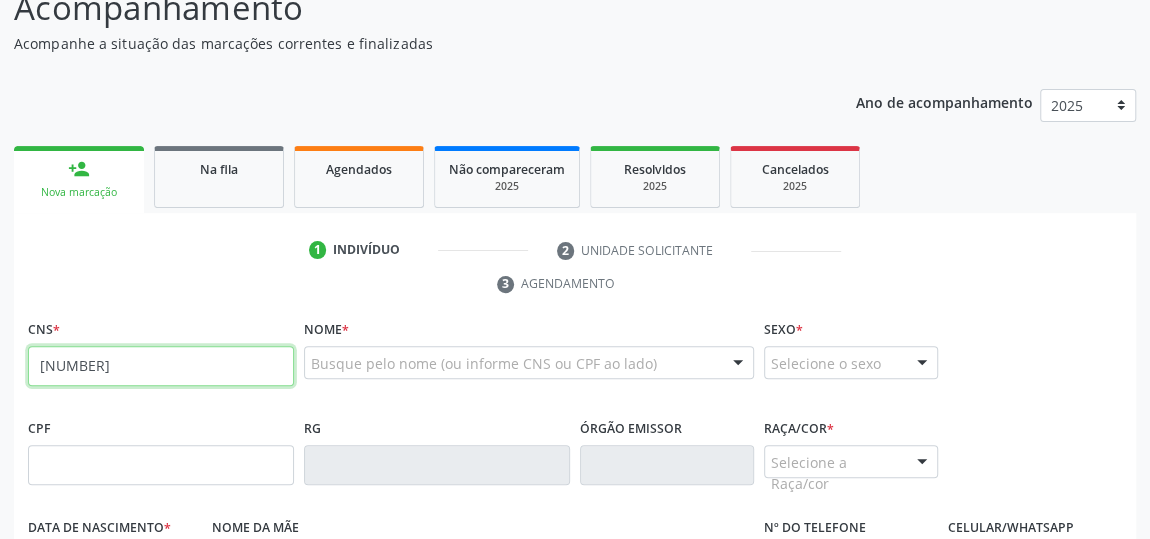 type on "[NUMBER]" 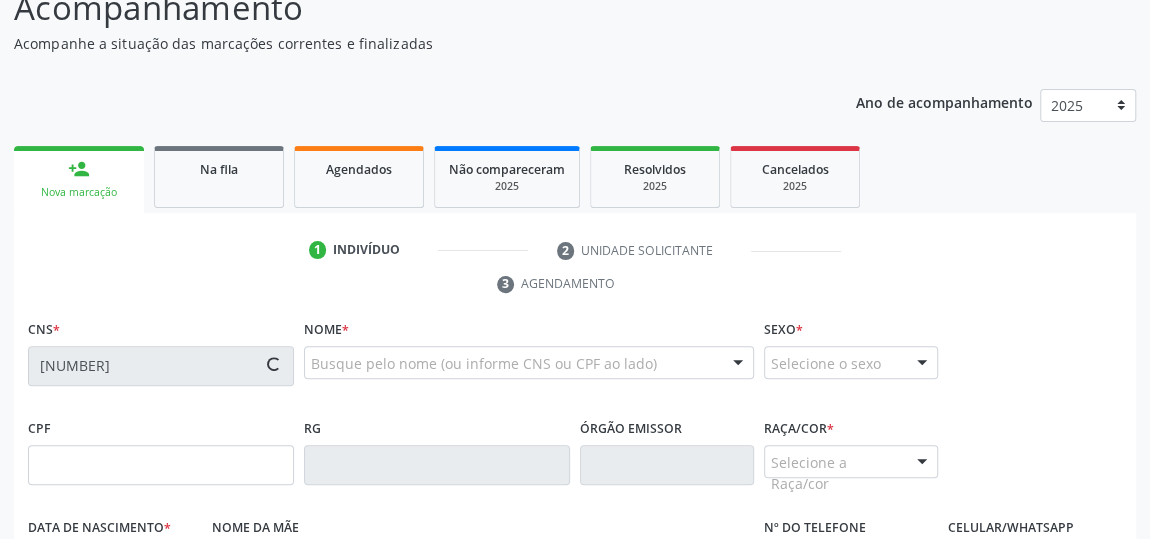 type on "[NUMBER]" 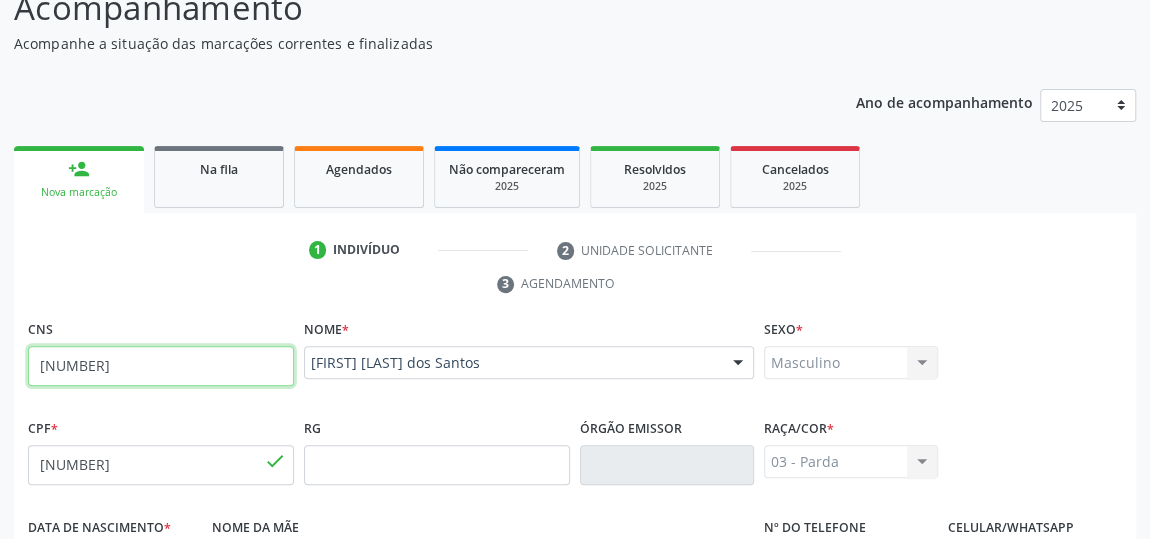 click on "[NUMBER]" at bounding box center [161, 366] 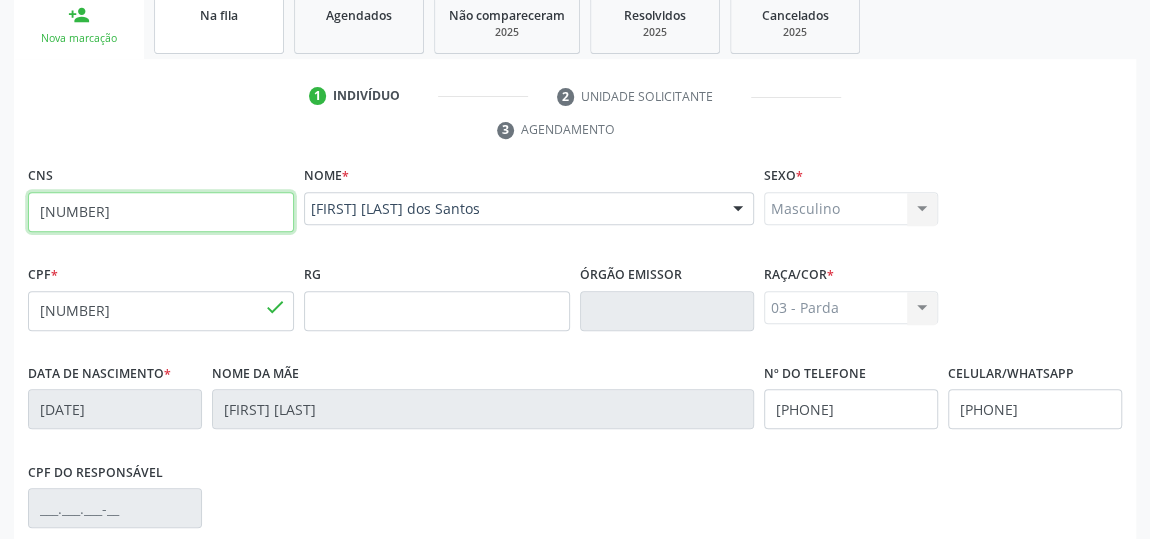 scroll, scrollTop: 604, scrollLeft: 0, axis: vertical 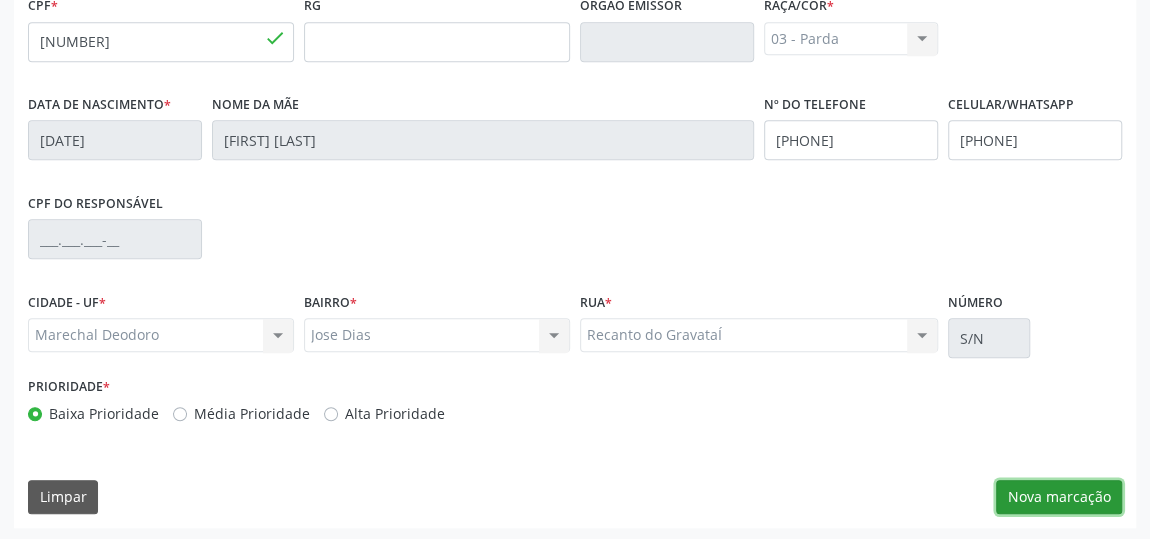 click on "Nova marcação" at bounding box center [1059, 497] 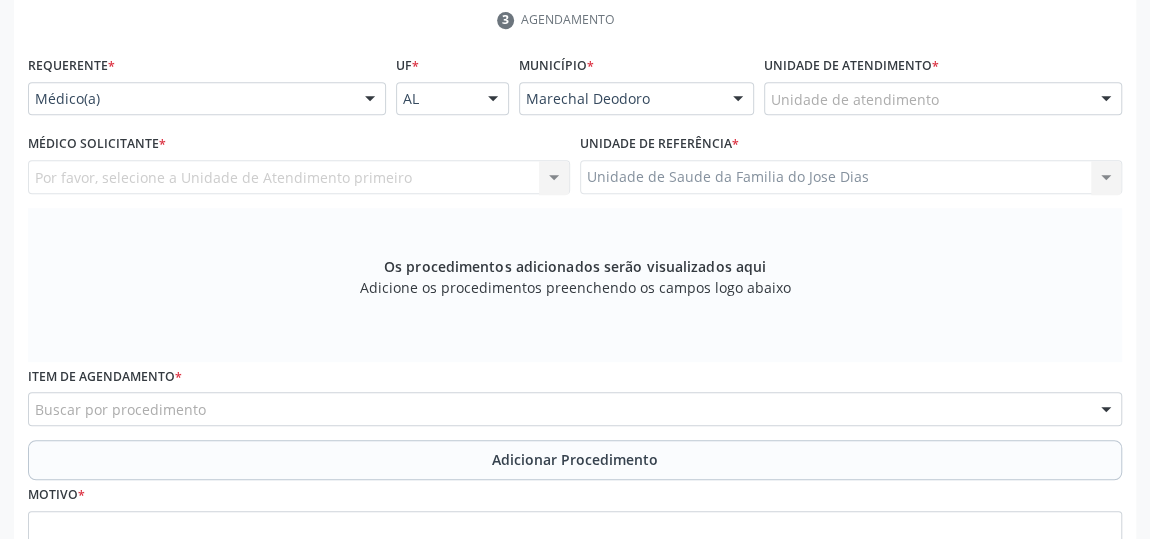 scroll, scrollTop: 331, scrollLeft: 0, axis: vertical 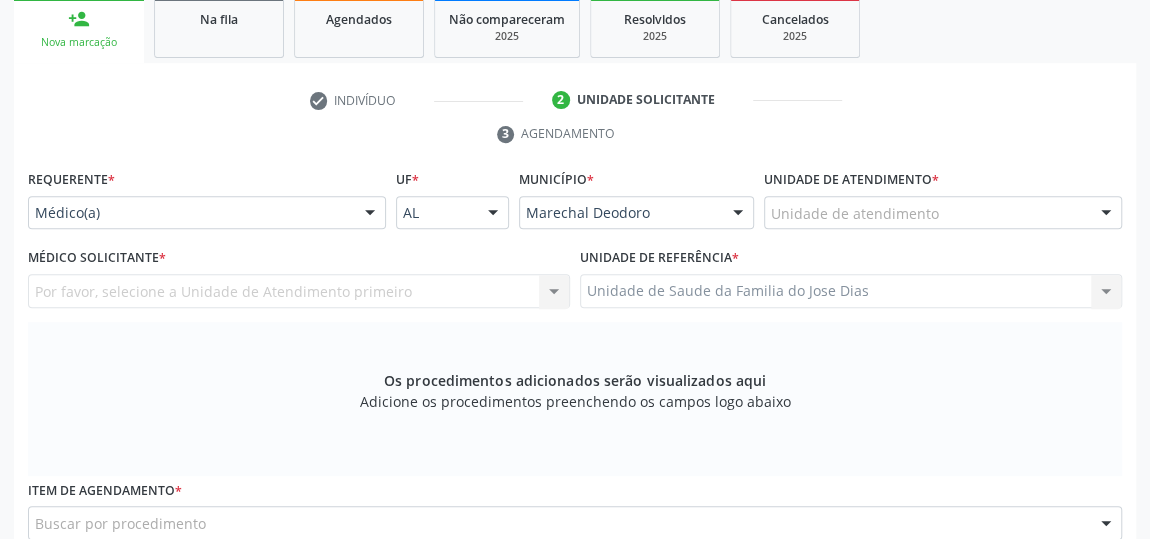 click at bounding box center [370, 214] 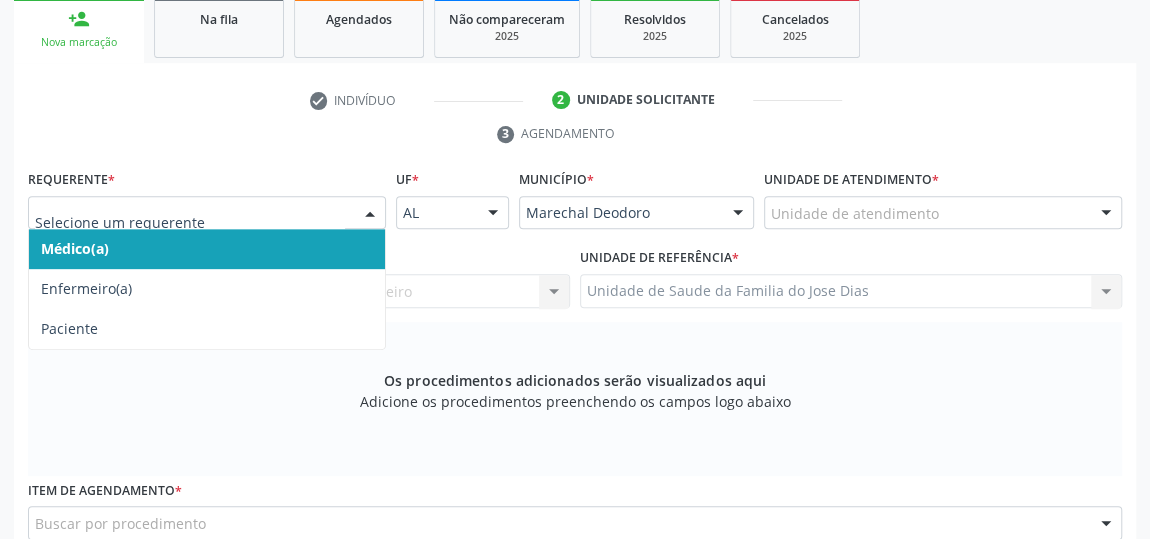 click on "Médico(a)" at bounding box center (207, 249) 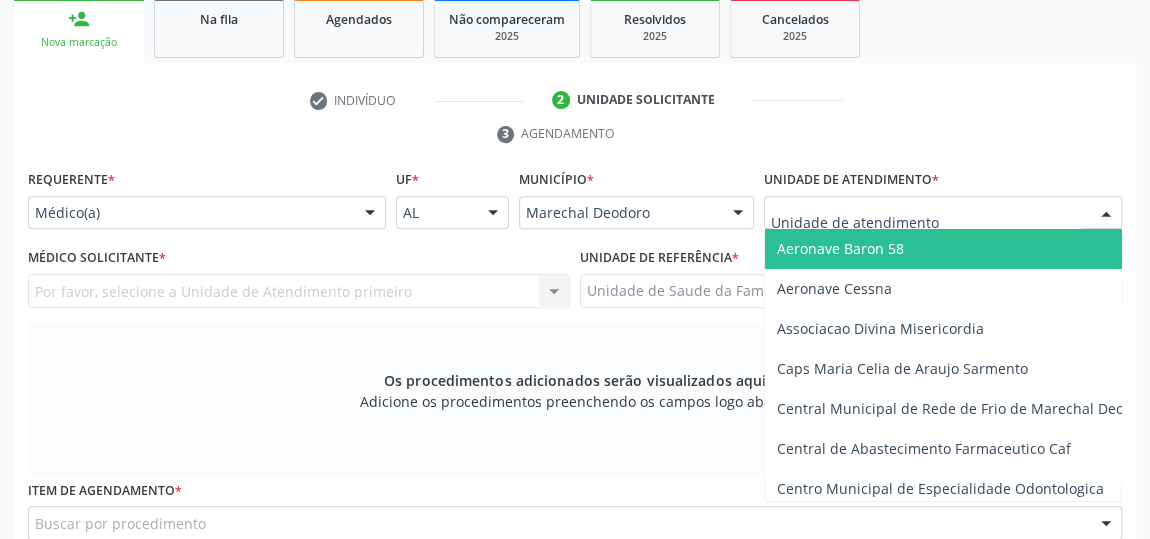 click at bounding box center (943, 213) 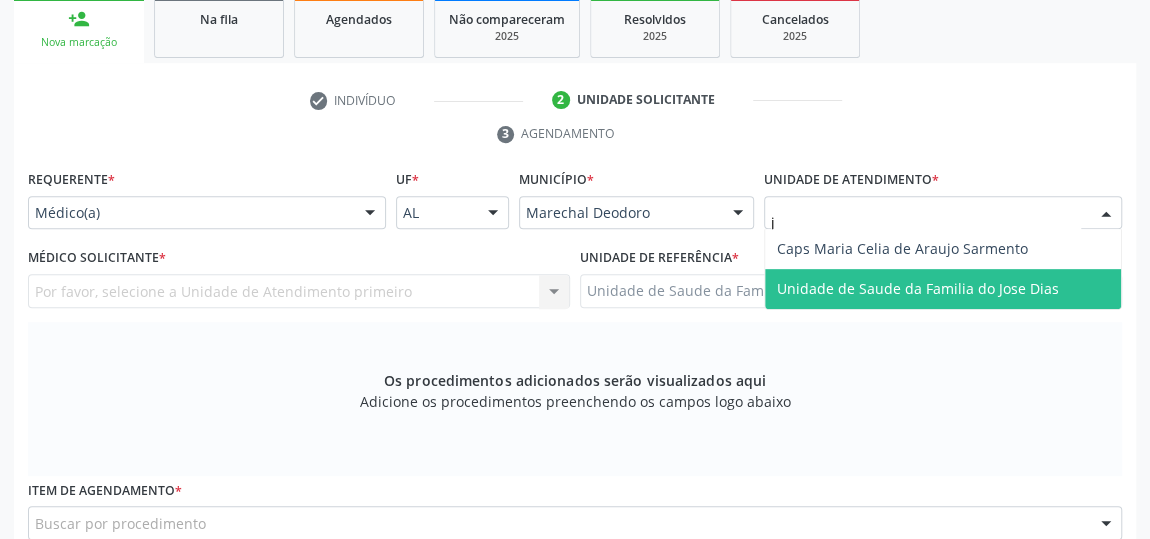 click on "Unidade de Saude da Familia do Jose Dias" at bounding box center [918, 288] 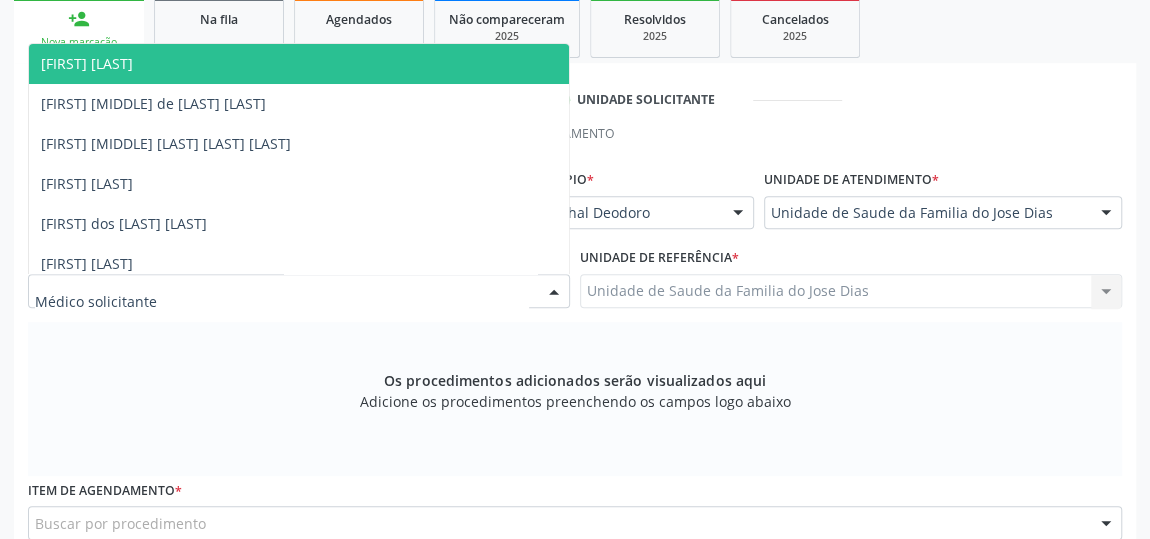 click at bounding box center (554, 292) 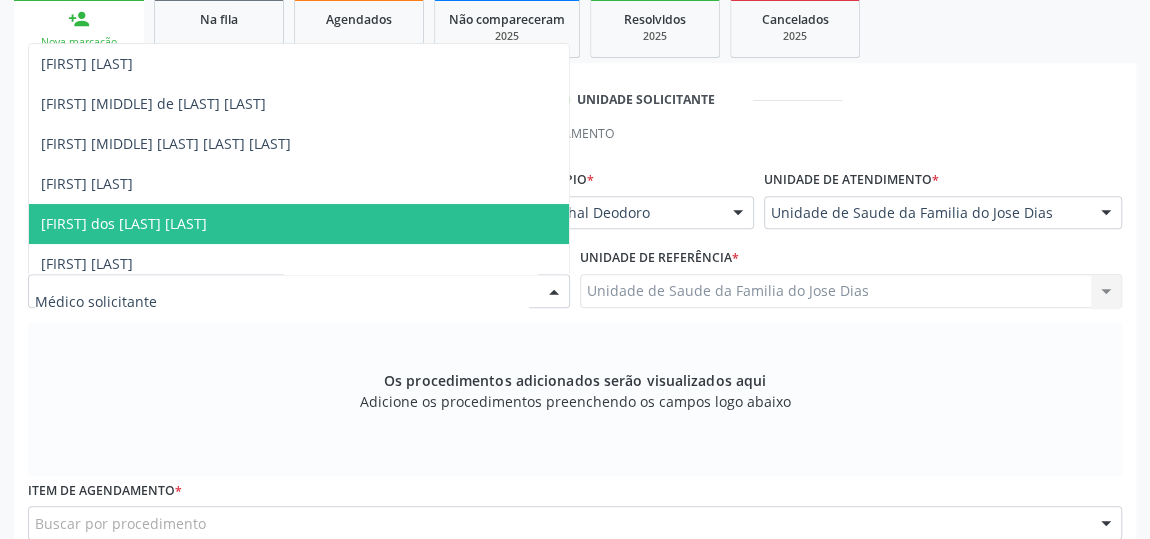 click on "[FIRST] dos [LAST] [LAST]" at bounding box center [299, 224] 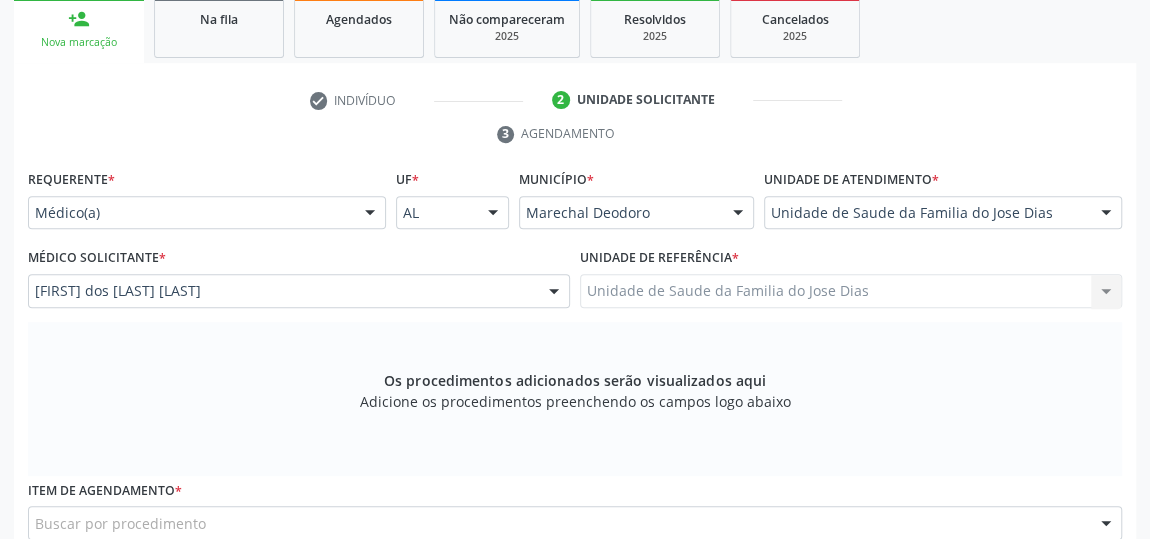 scroll, scrollTop: 513, scrollLeft: 0, axis: vertical 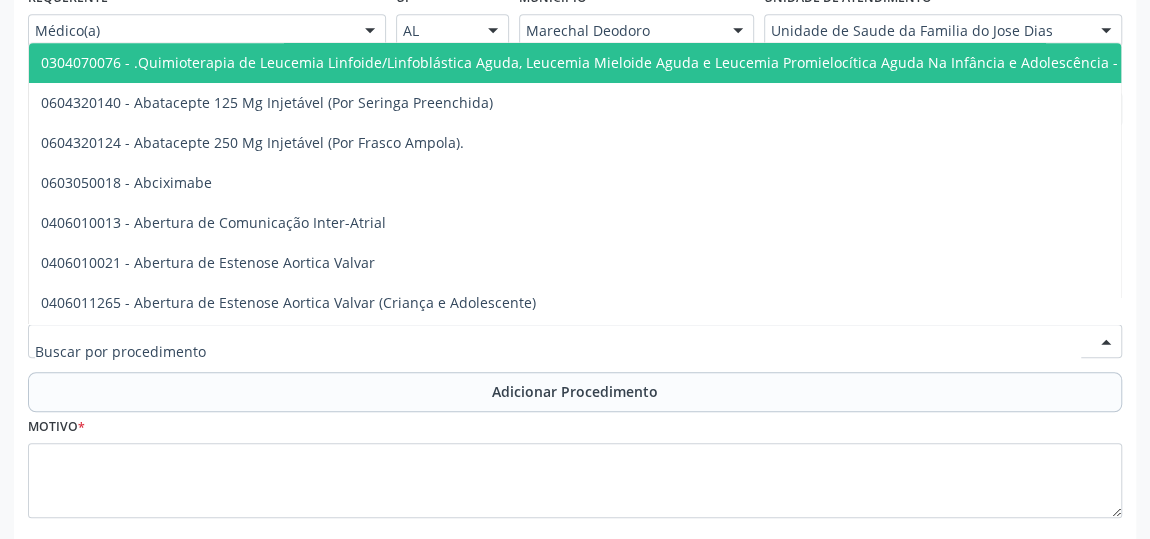 click at bounding box center (575, 341) 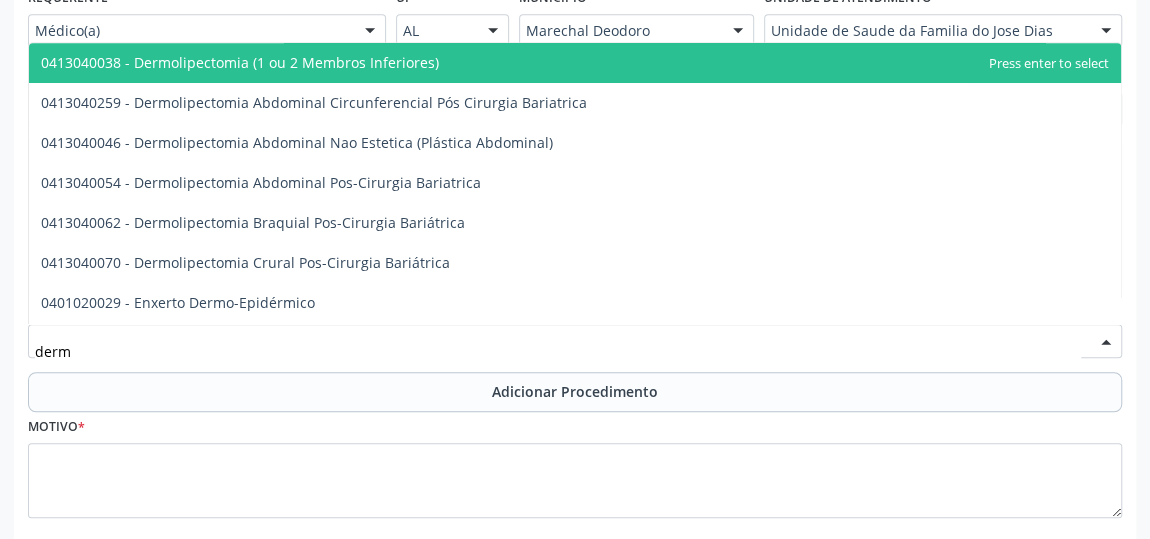 type on "derma" 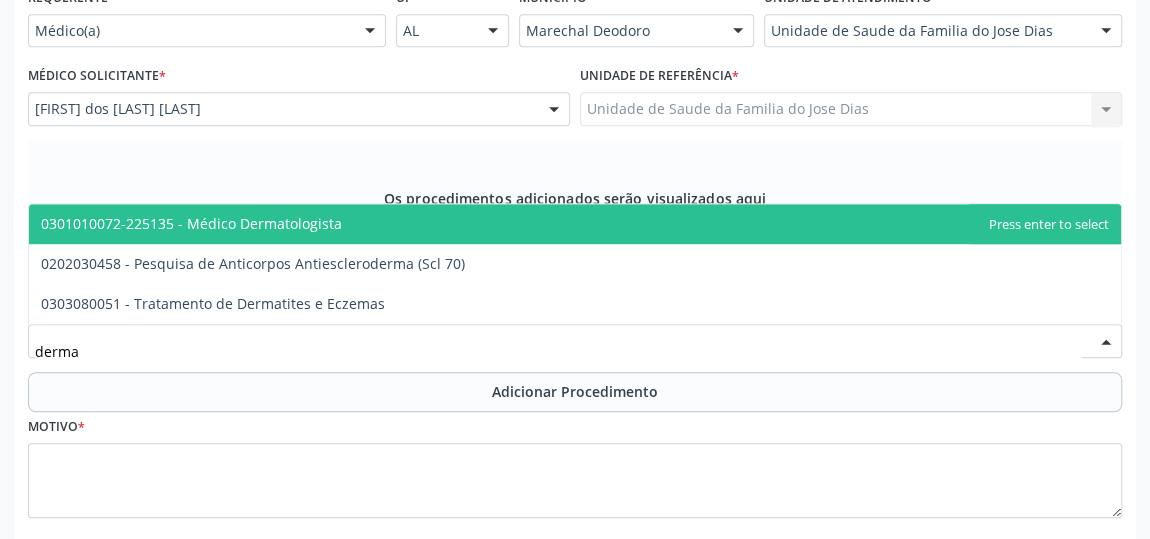 click on "0301010072-225135 - Médico Dermatologista" at bounding box center (191, 223) 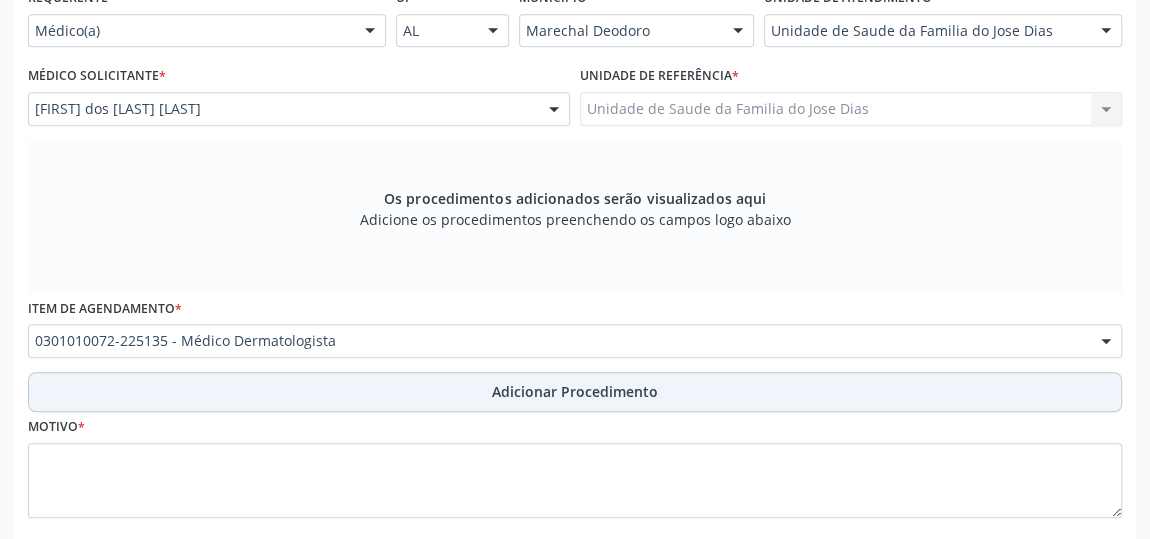 click on "Adicionar Procedimento" at bounding box center [575, 392] 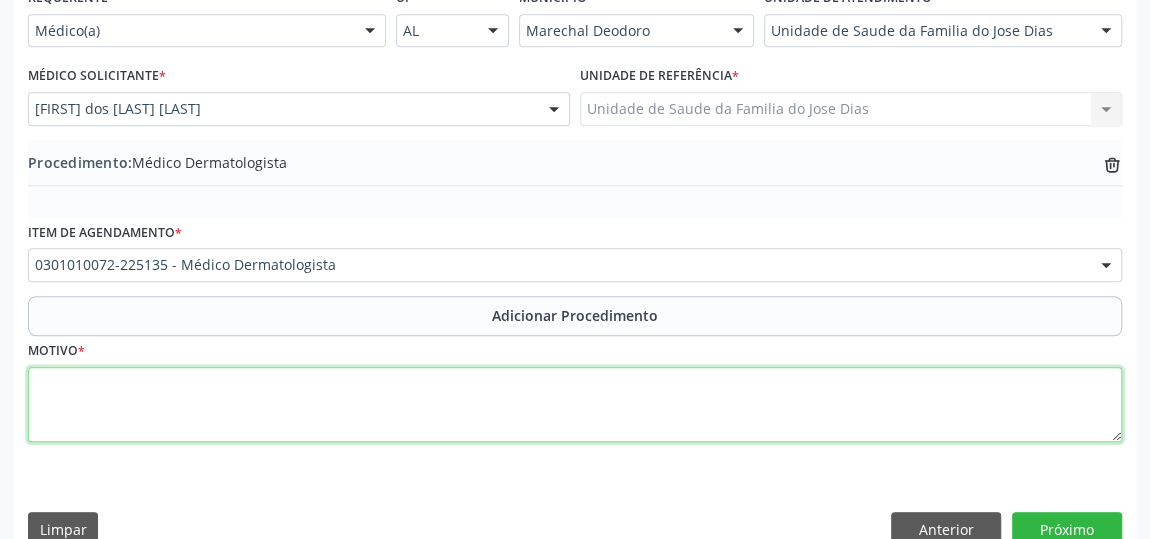 click at bounding box center (575, 405) 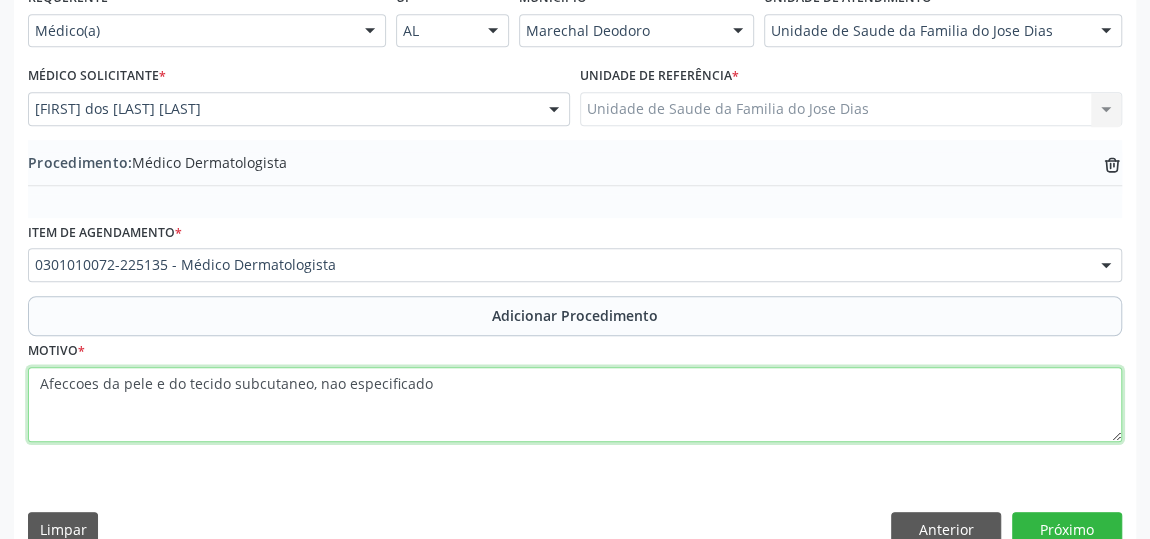 click on "Afeccoes da pele e do tecido subcutaneo, nao especificado" at bounding box center [575, 405] 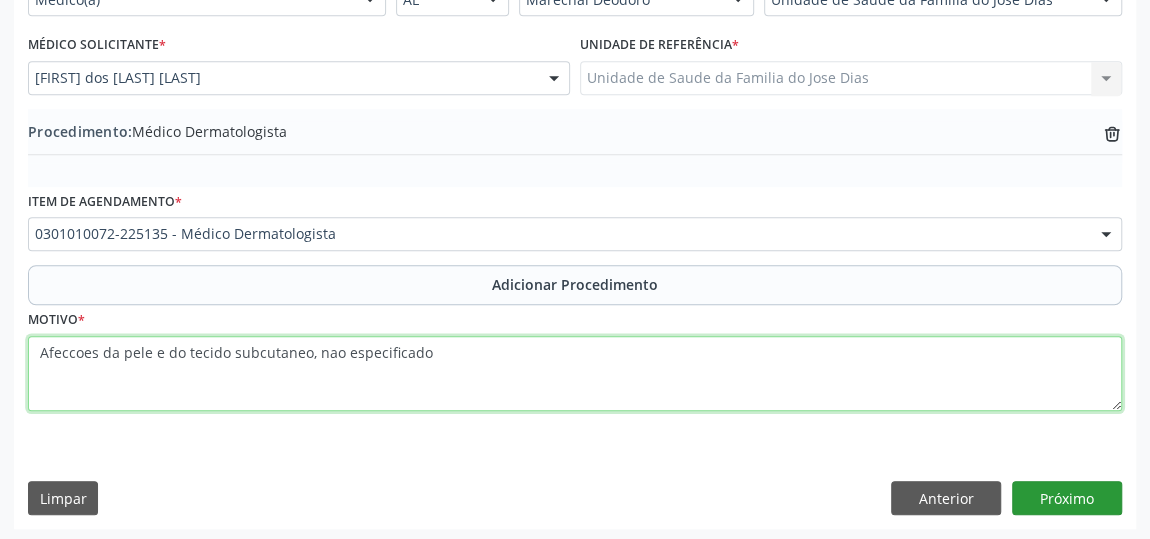 type on "Afeccoes da pele e do tecido subcutaneo, nao especificado" 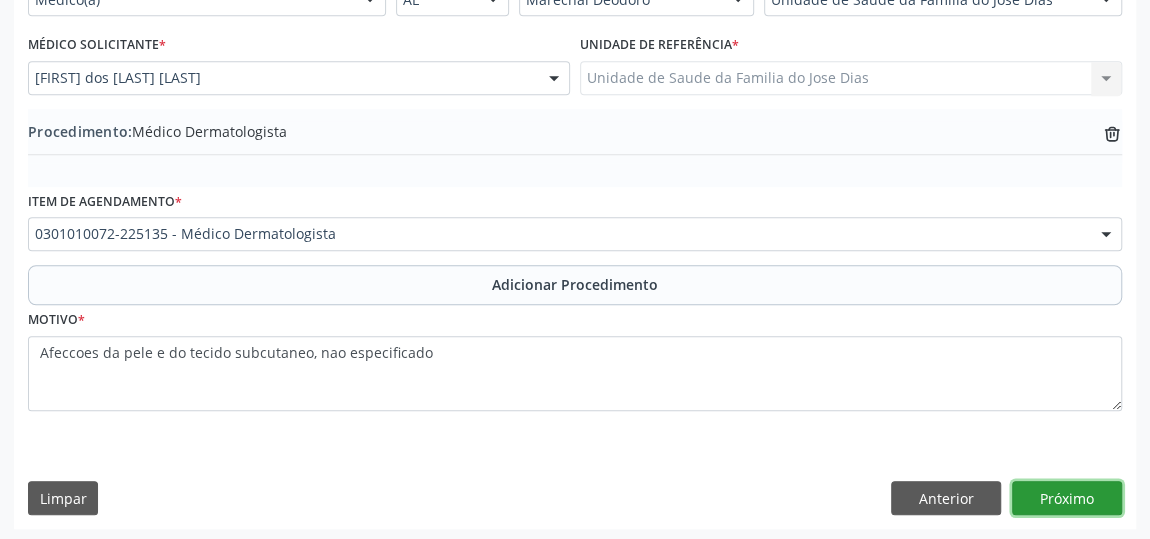 click on "Próximo" at bounding box center [1067, 498] 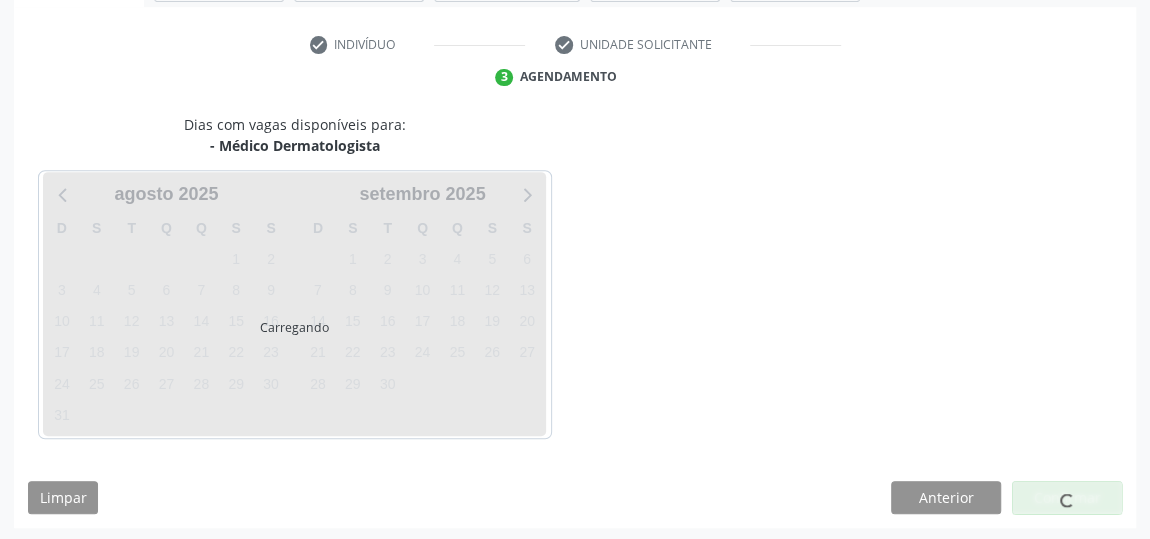 scroll, scrollTop: 446, scrollLeft: 0, axis: vertical 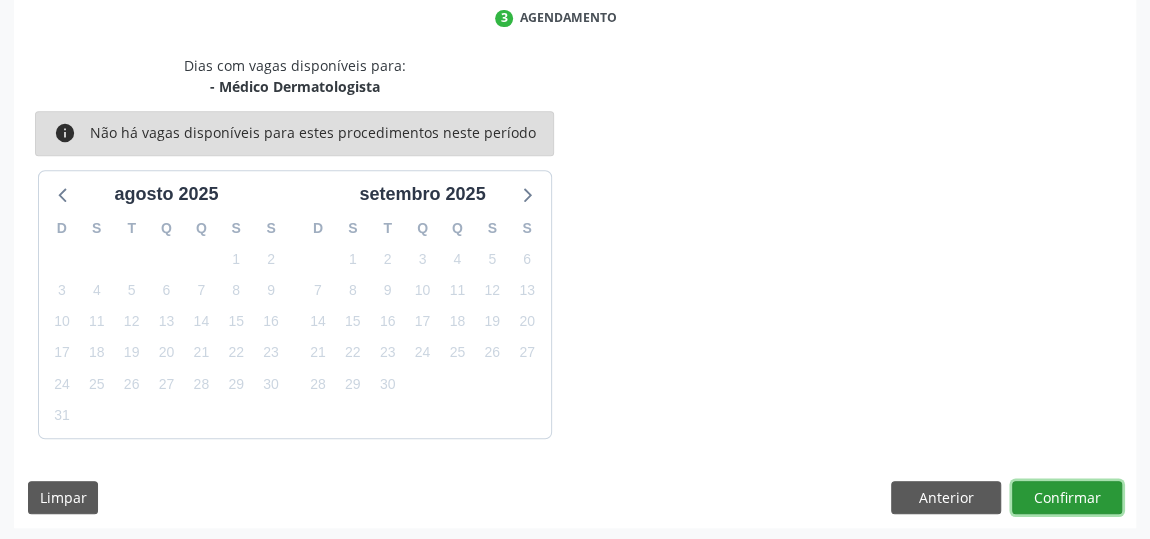 click on "Confirmar" at bounding box center (1067, 498) 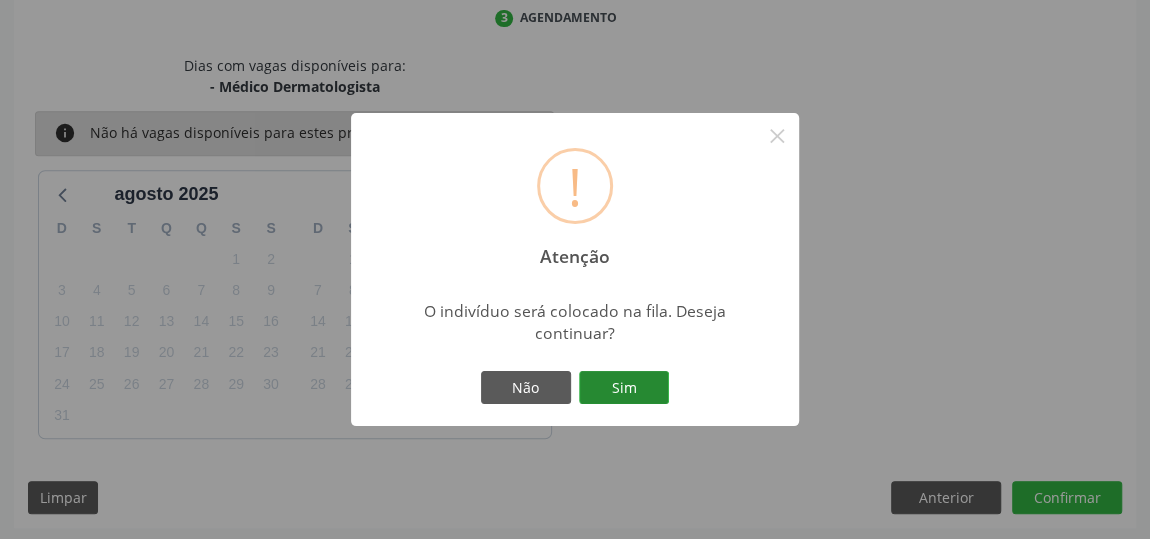 click on "Sim" at bounding box center [624, 388] 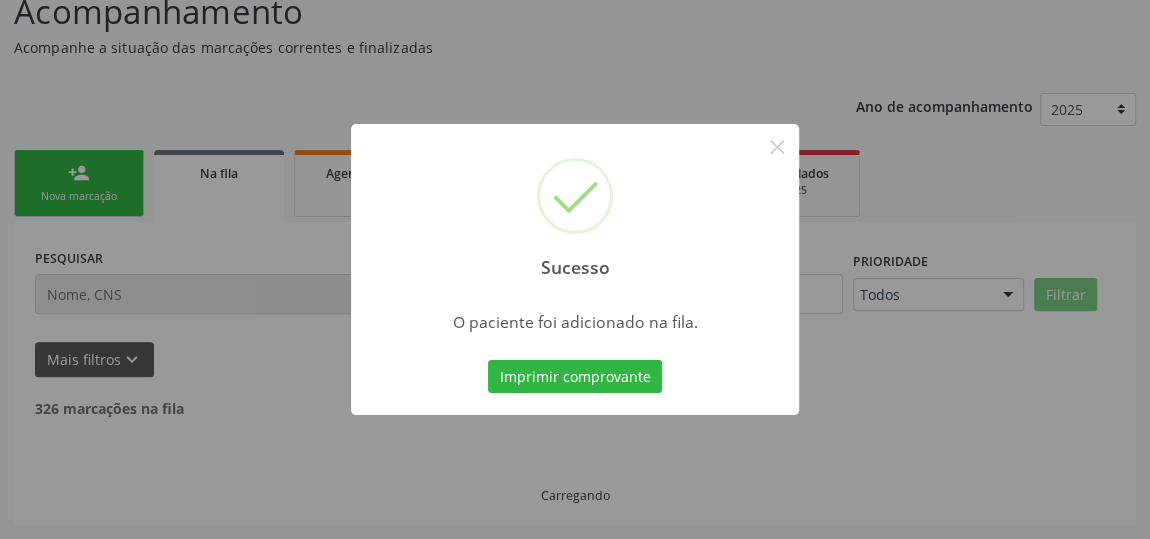scroll, scrollTop: 153, scrollLeft: 0, axis: vertical 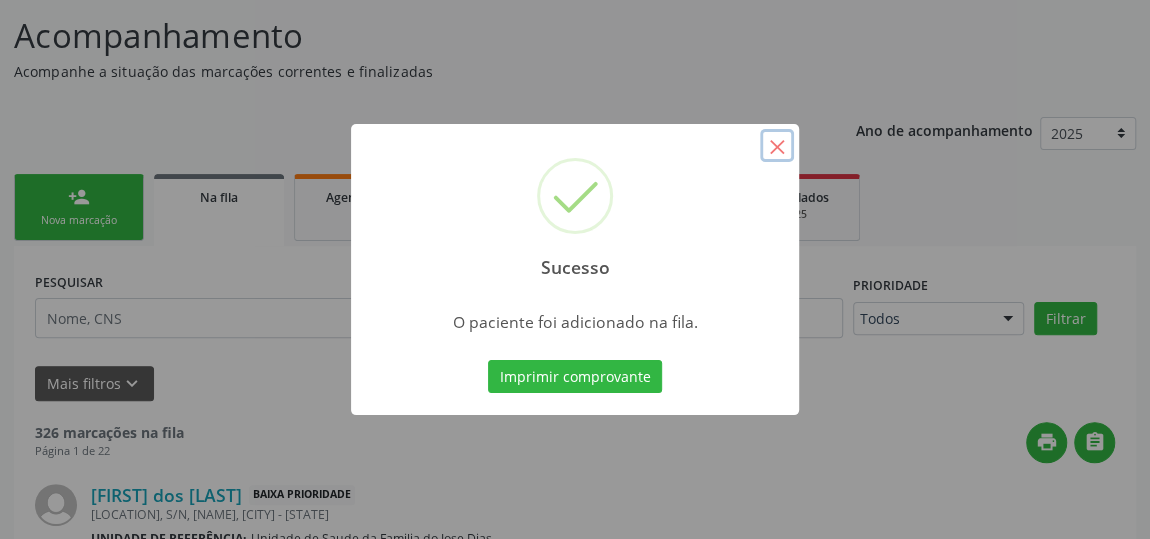 click on "×" at bounding box center (777, 146) 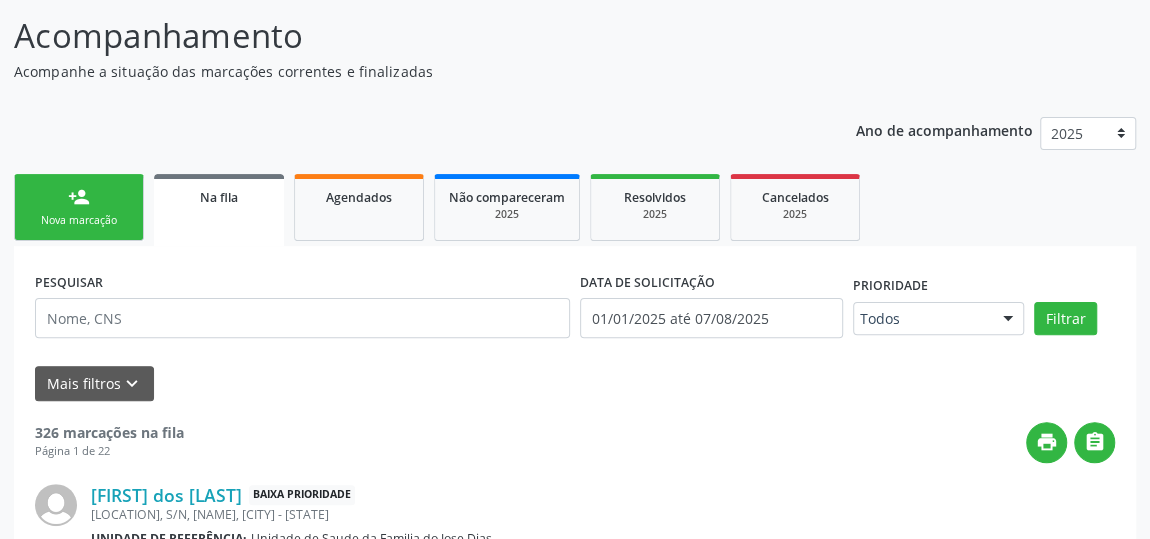 click on "person_add
Nova marcação" at bounding box center [79, 207] 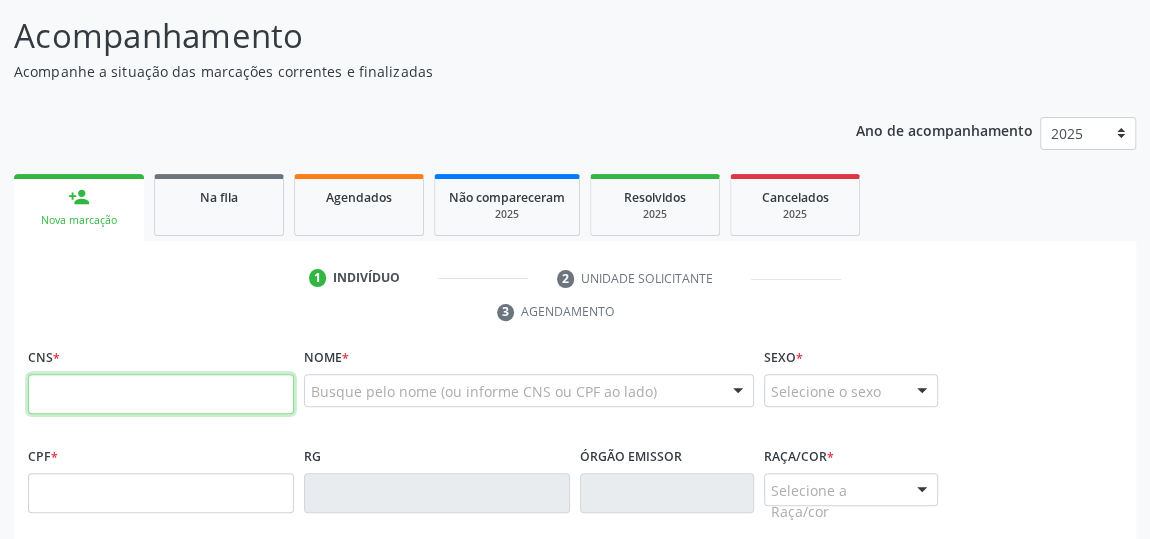 paste on "[NUMBER]" 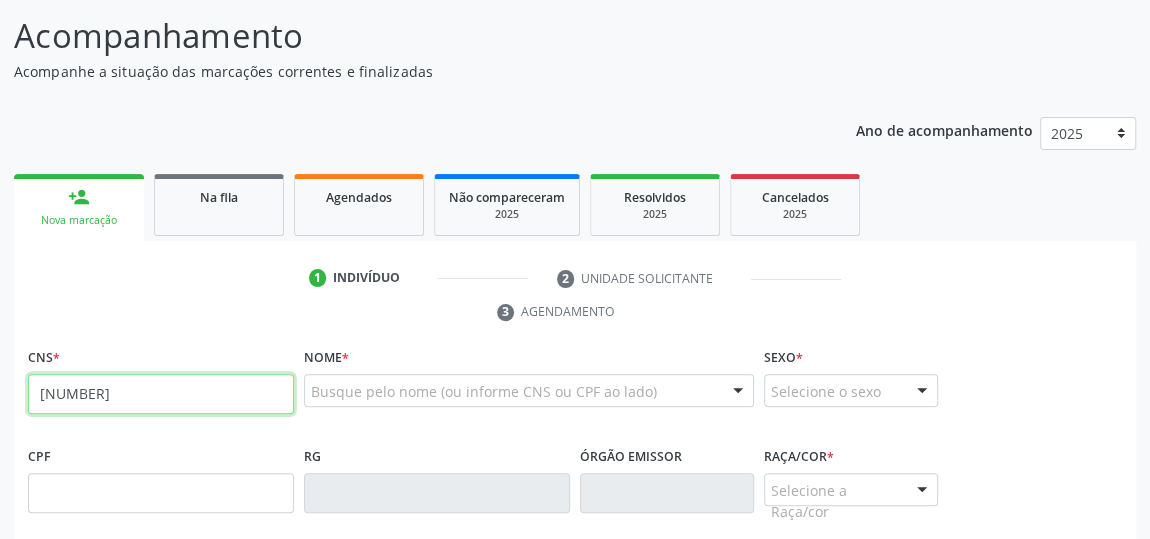 type on "[NUMBER]" 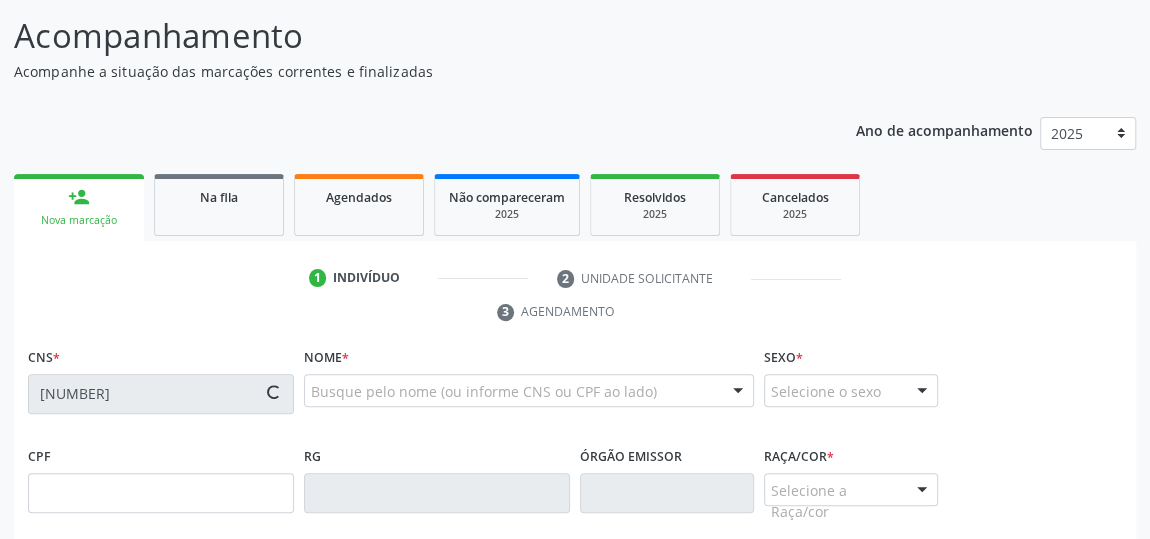 type on "[NUMBER]" 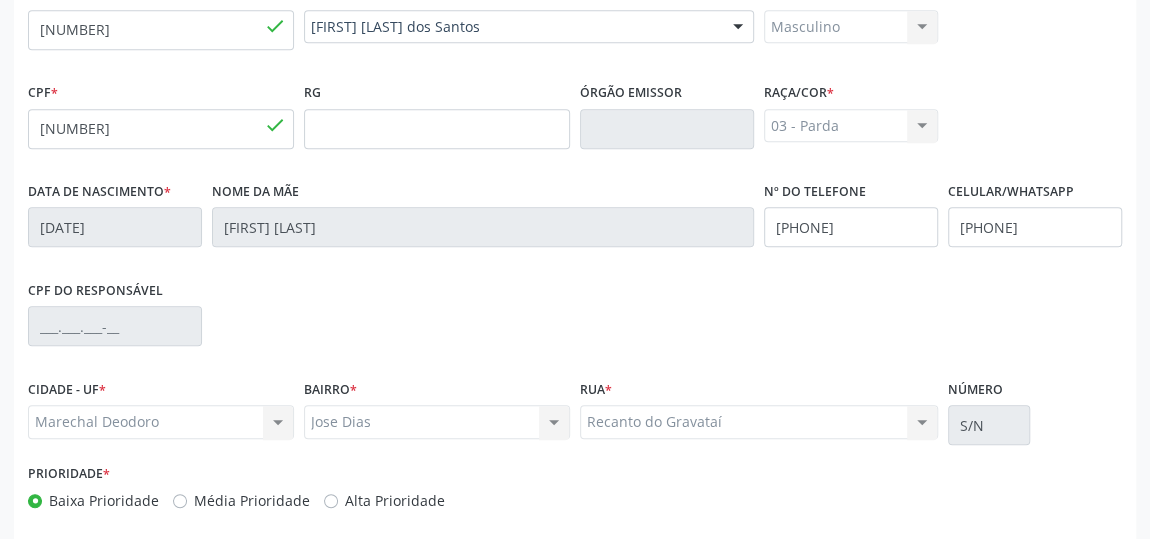 scroll, scrollTop: 604, scrollLeft: 0, axis: vertical 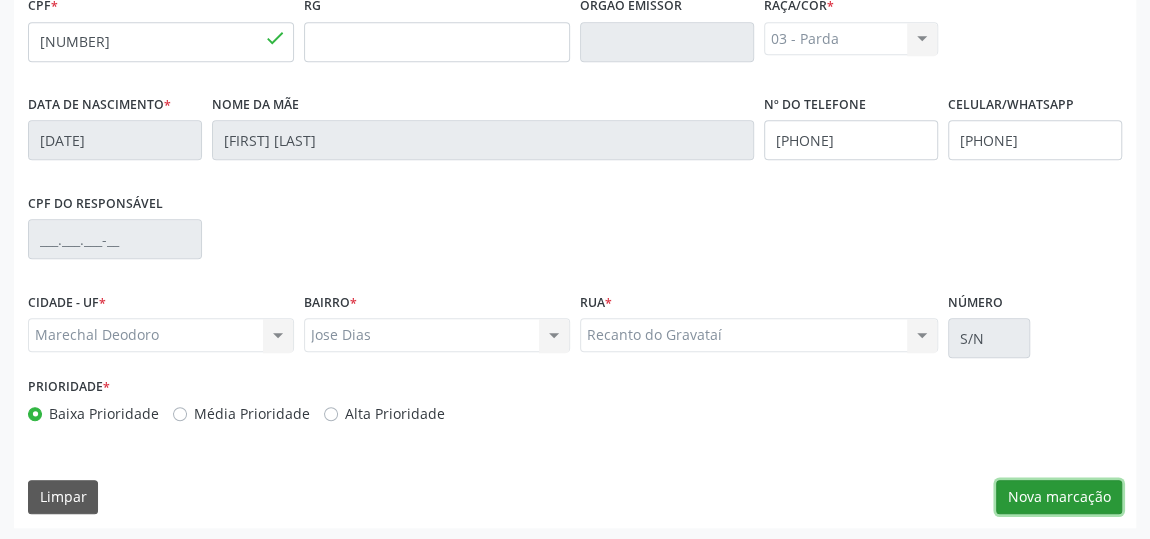 click on "Nova marcação" at bounding box center [1059, 497] 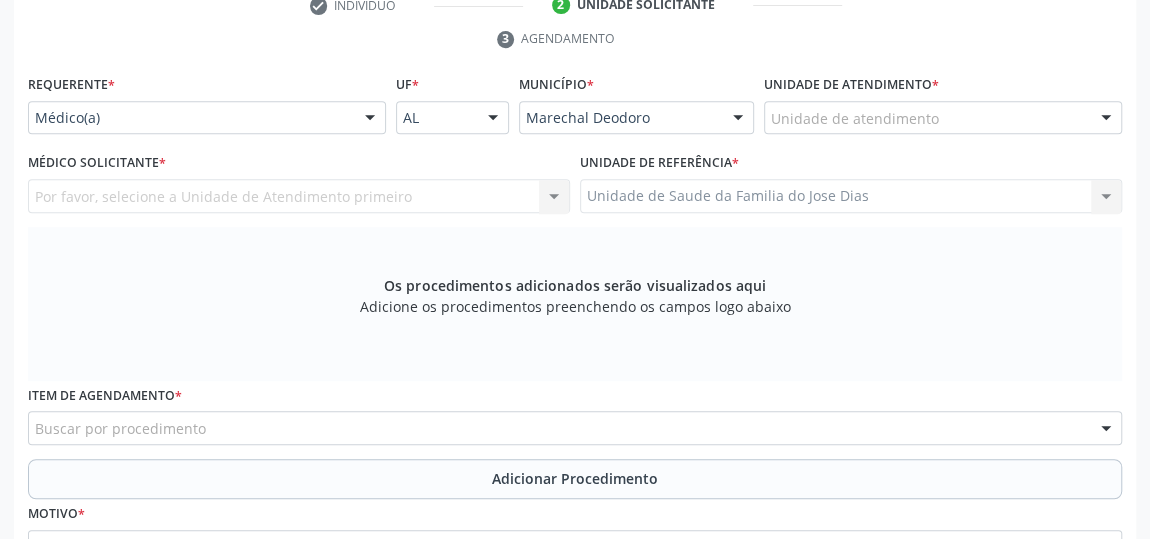 scroll, scrollTop: 422, scrollLeft: 0, axis: vertical 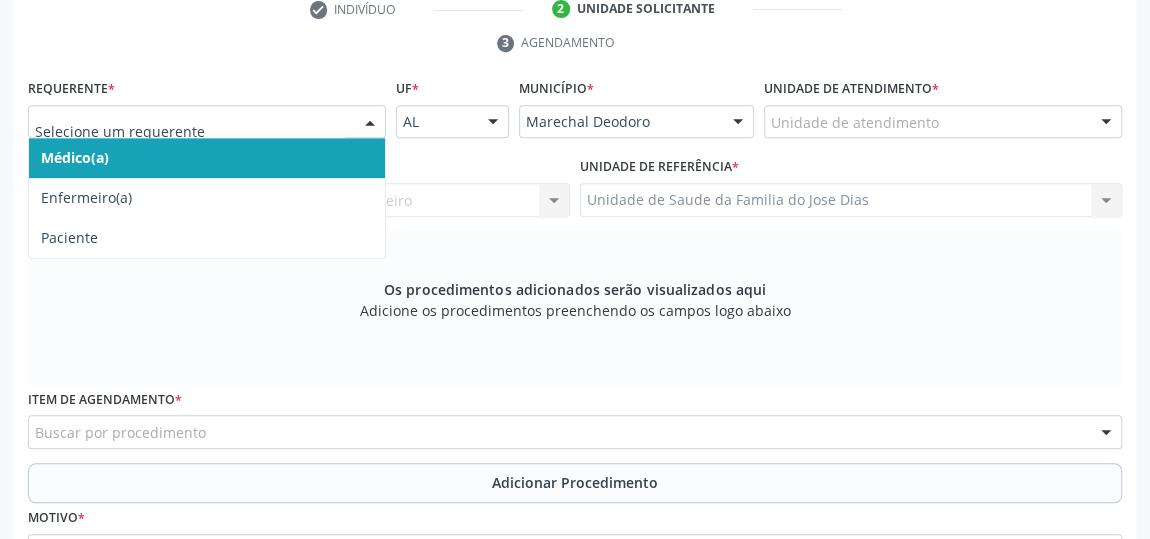 click at bounding box center (370, 123) 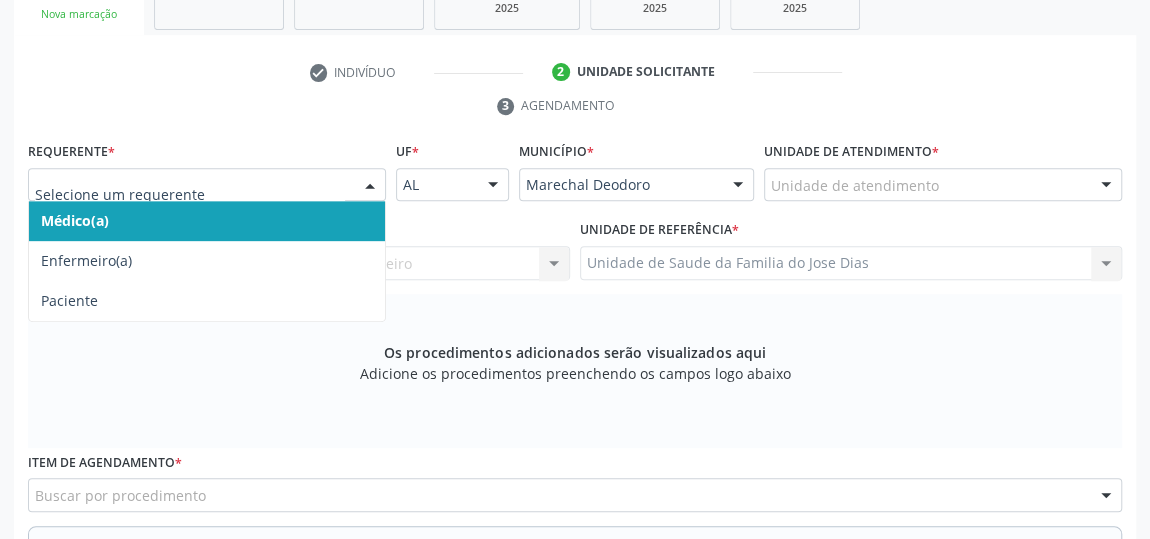 scroll, scrollTop: 331, scrollLeft: 0, axis: vertical 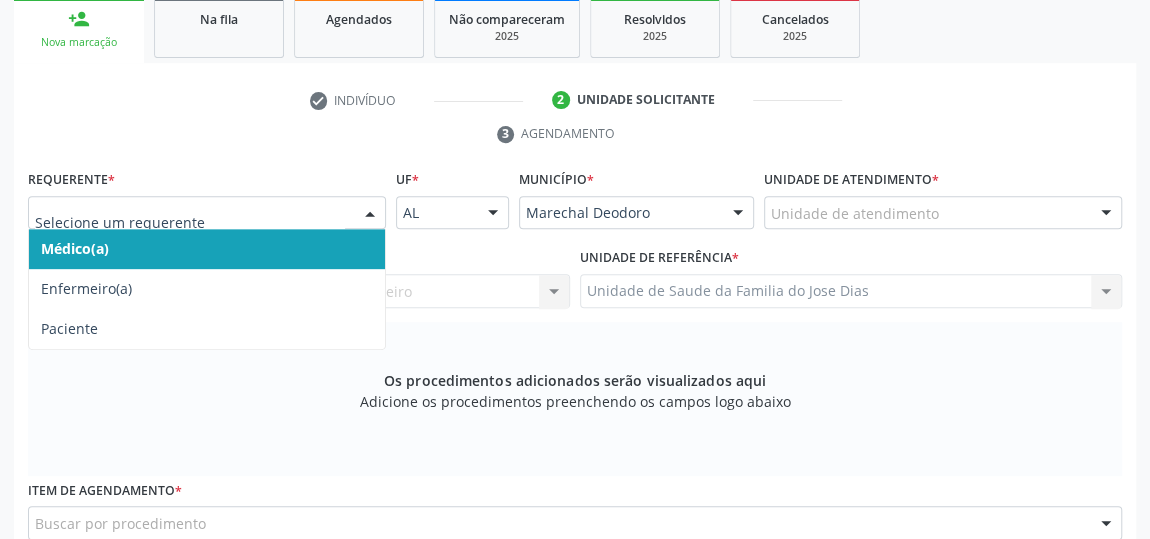 click on "Médico(a)" at bounding box center [207, 249] 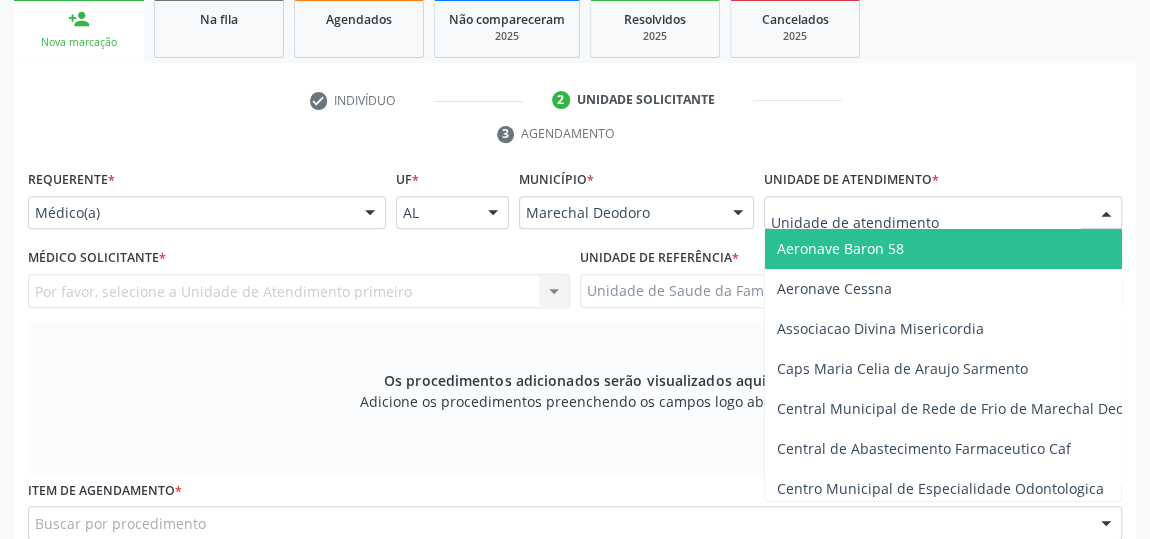 click at bounding box center (943, 213) 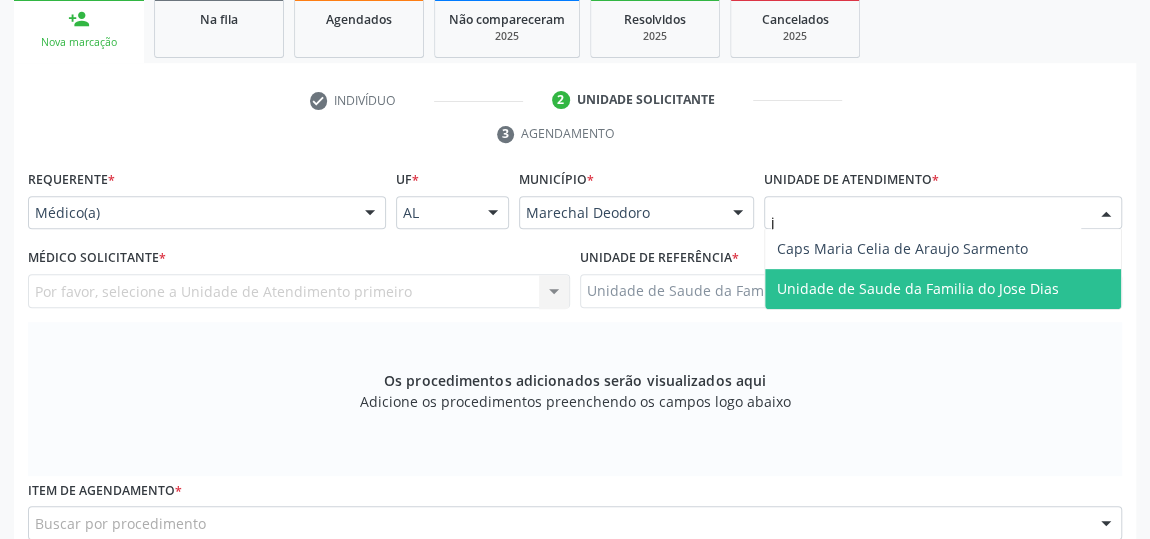 click on "Unidade de Saude da Familia do Jose Dias" at bounding box center (918, 288) 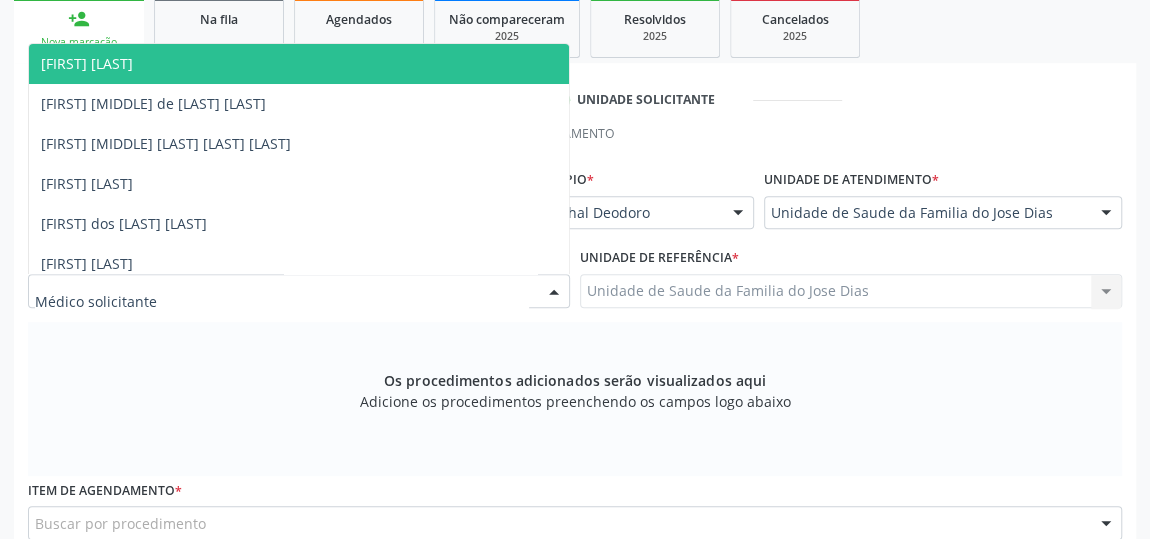 click at bounding box center (554, 292) 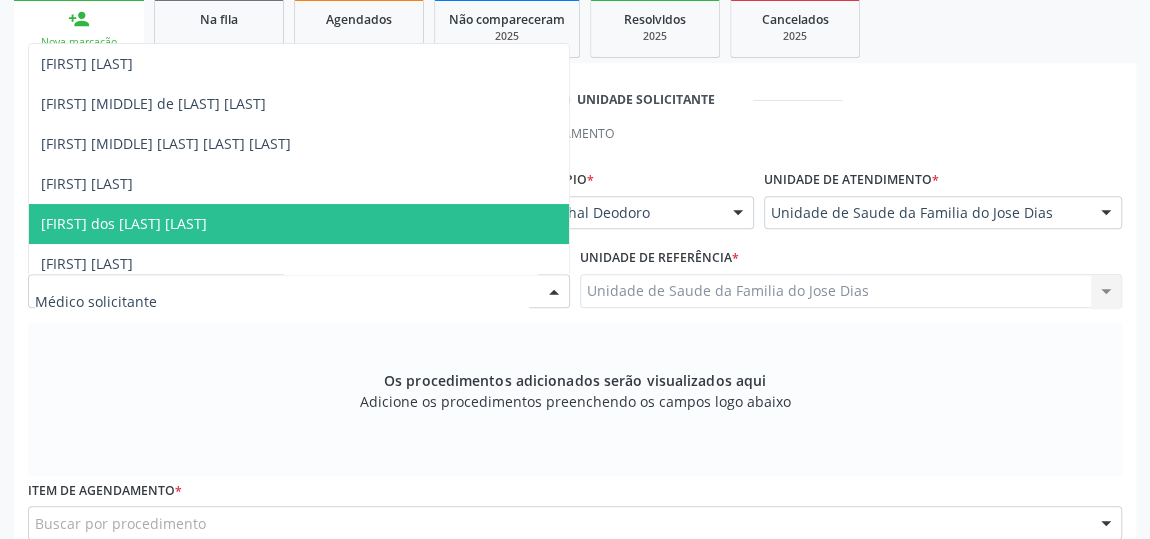 click on "[FIRST] dos [LAST] [LAST]" at bounding box center [299, 224] 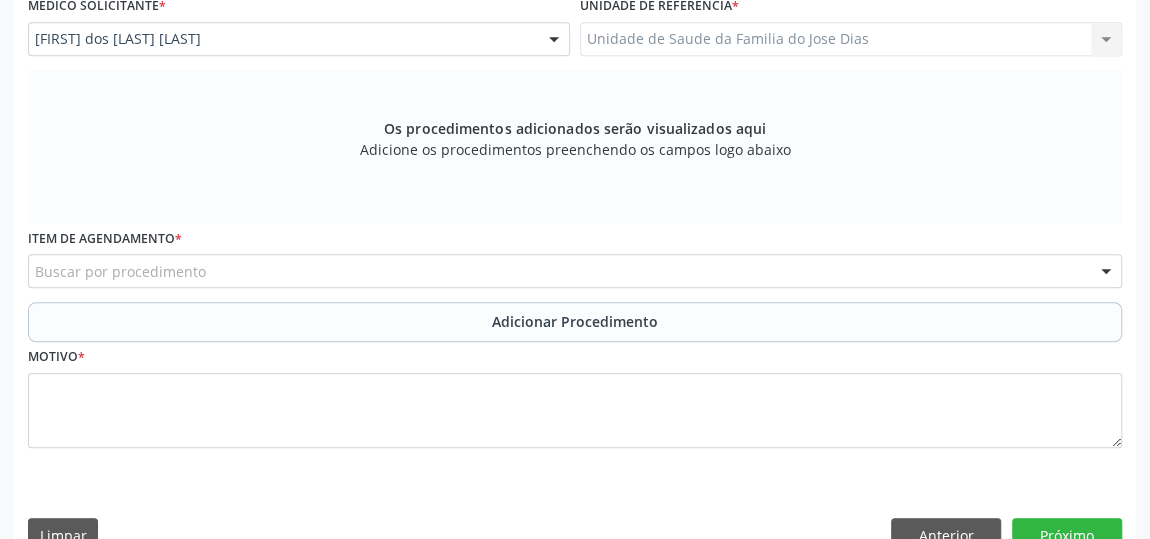 scroll, scrollTop: 604, scrollLeft: 0, axis: vertical 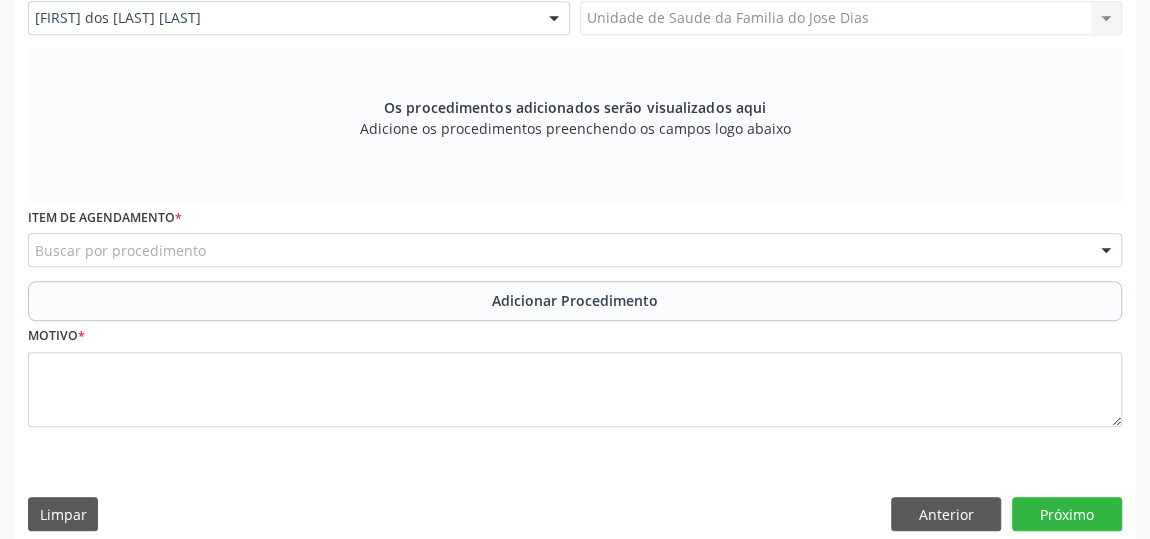 click on "Buscar por procedimento" at bounding box center (575, 250) 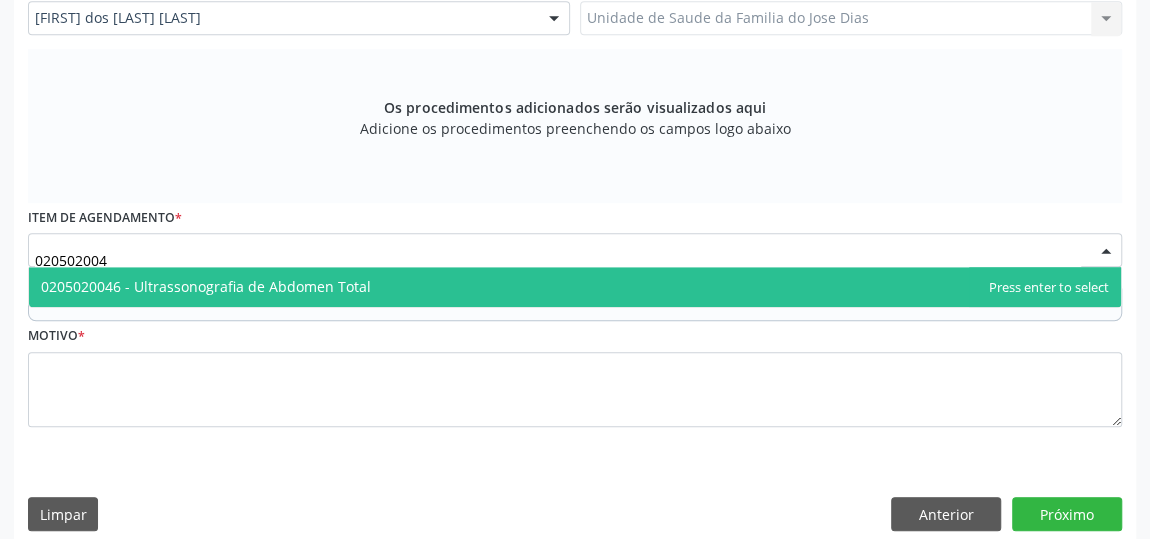 type on "0205020046" 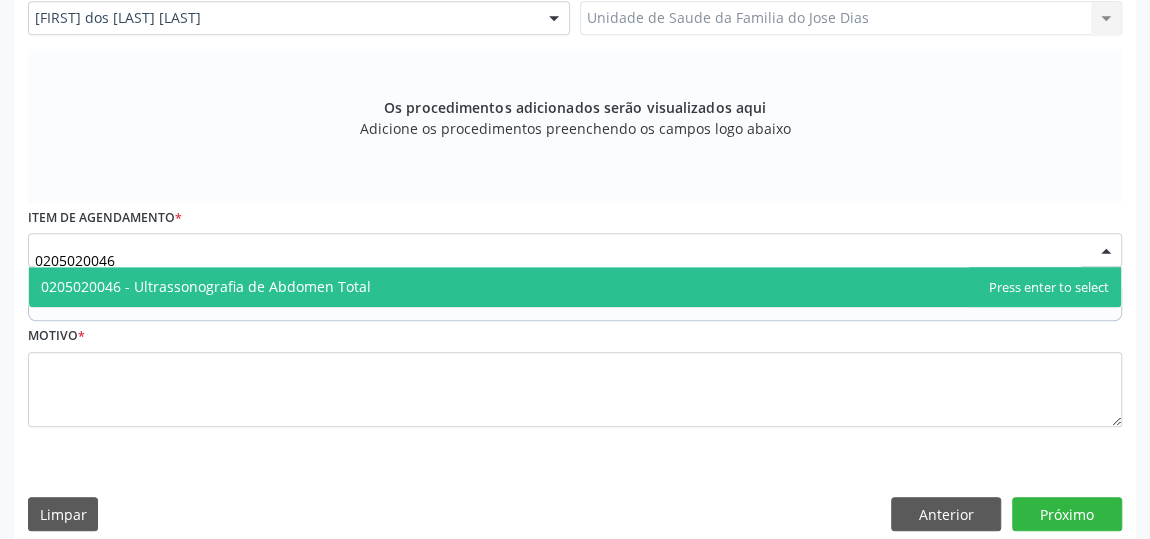 click on "0205020046 - Ultrassonografia de Abdomen Total" at bounding box center [575, 287] 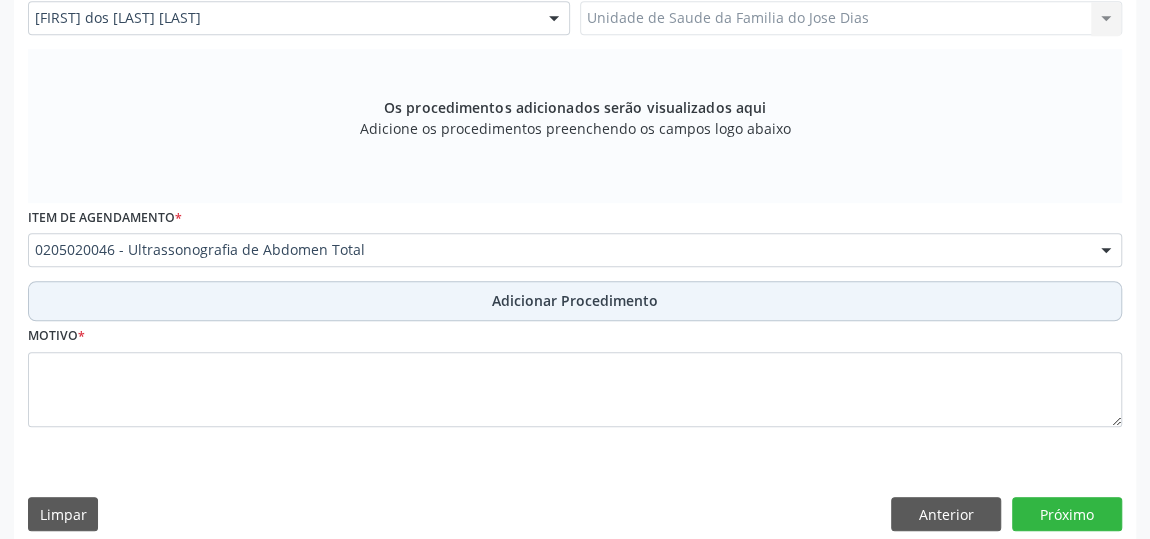 click on "Adicionar Procedimento" at bounding box center [575, 300] 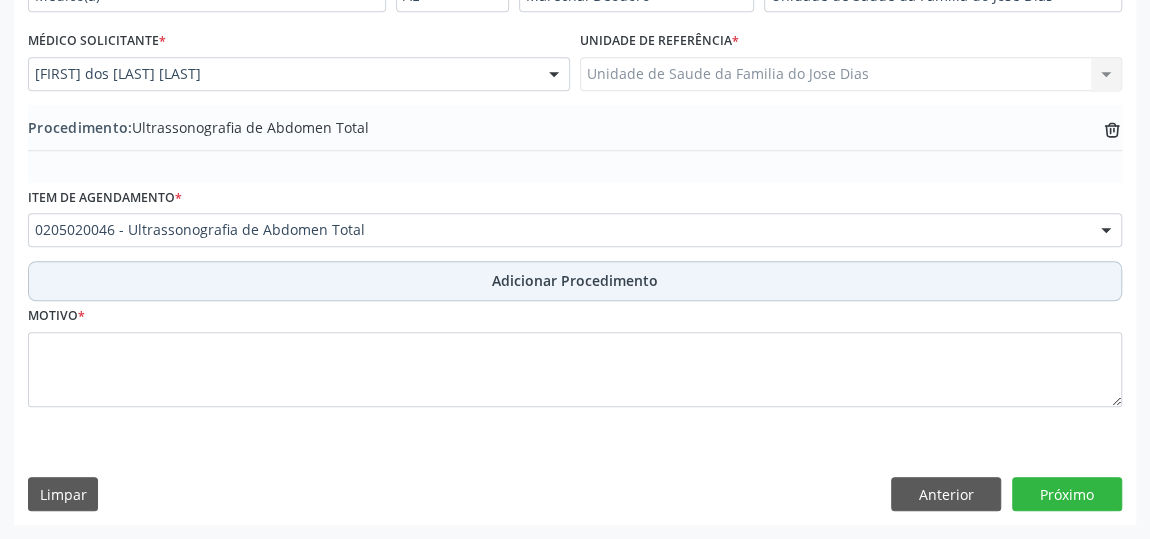 scroll, scrollTop: 544, scrollLeft: 0, axis: vertical 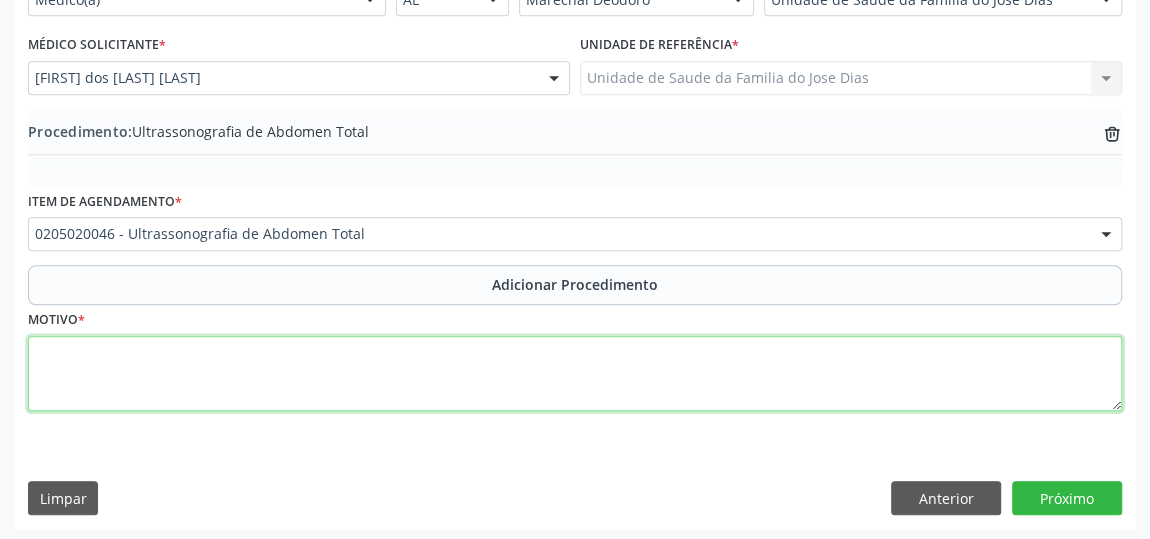click at bounding box center [575, 374] 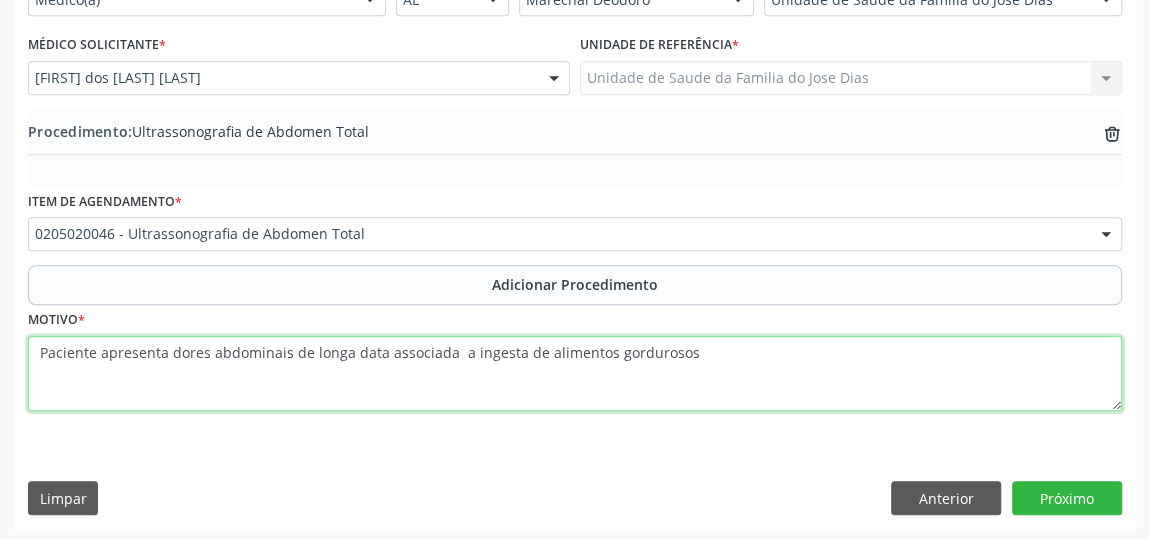 click on "Paciente apresenta dores abdominais de longa data associada  a ingesta de alimentos gordurosos" at bounding box center (575, 374) 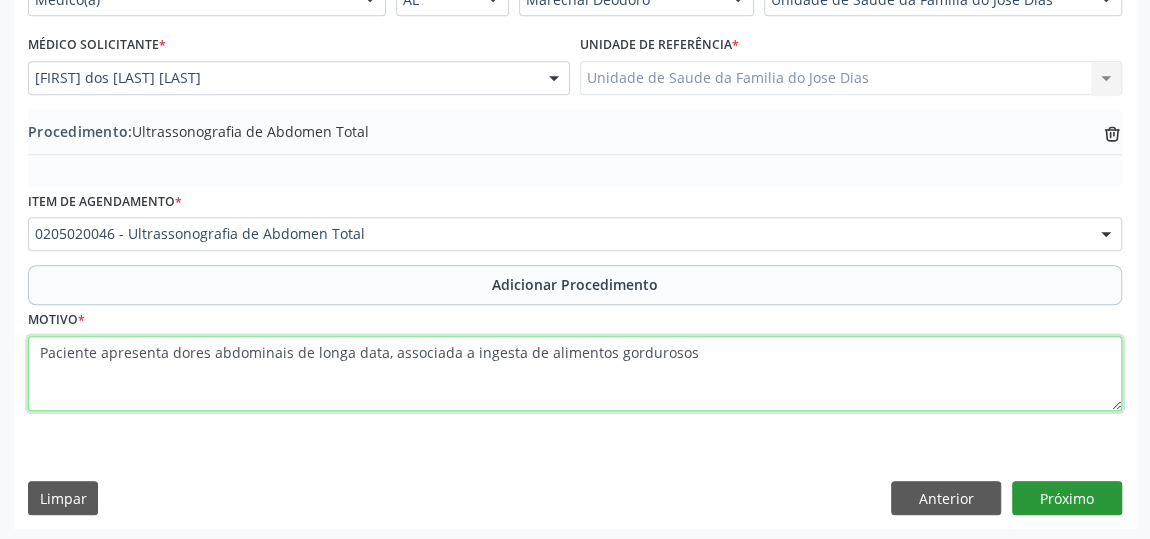 type on "Paciente apresenta dores abdominais de longa data, associada a ingesta de alimentos gordurosos" 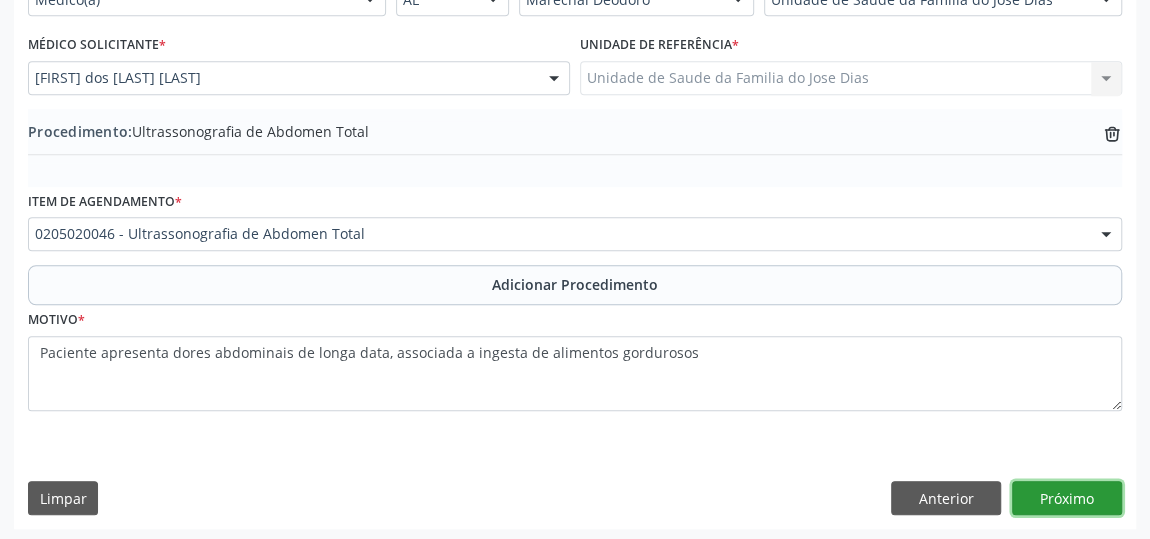 click on "Próximo" at bounding box center (1067, 498) 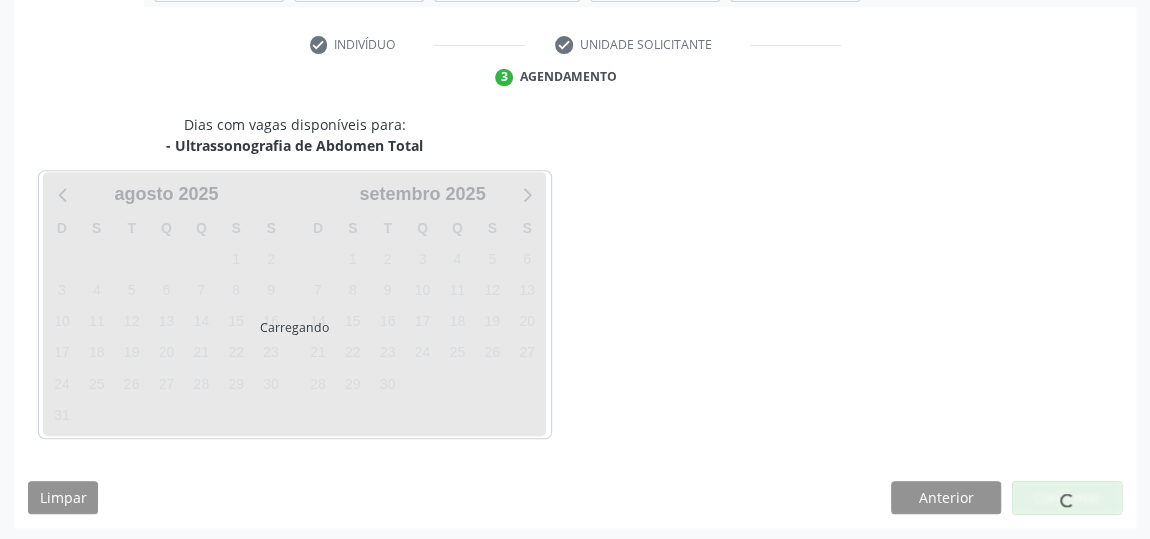 scroll, scrollTop: 446, scrollLeft: 0, axis: vertical 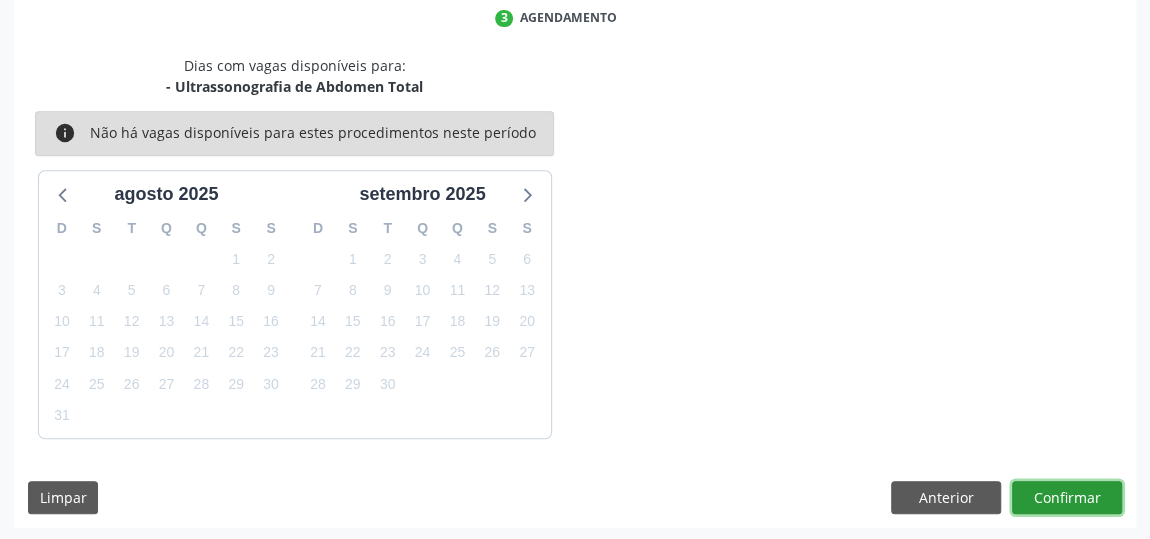 click on "Confirmar" at bounding box center [1067, 498] 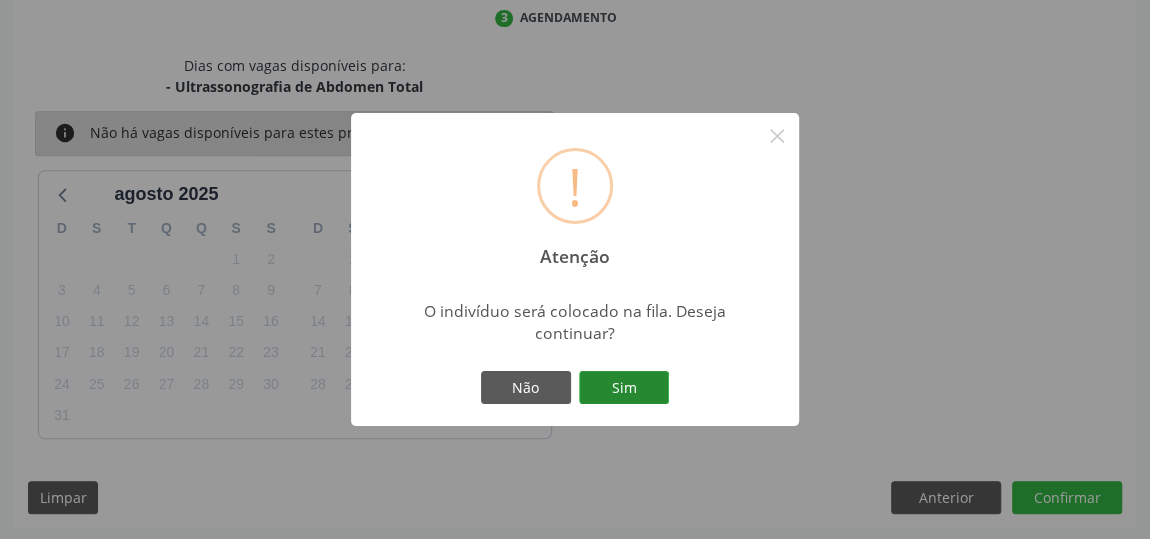 click on "Sim" at bounding box center (624, 388) 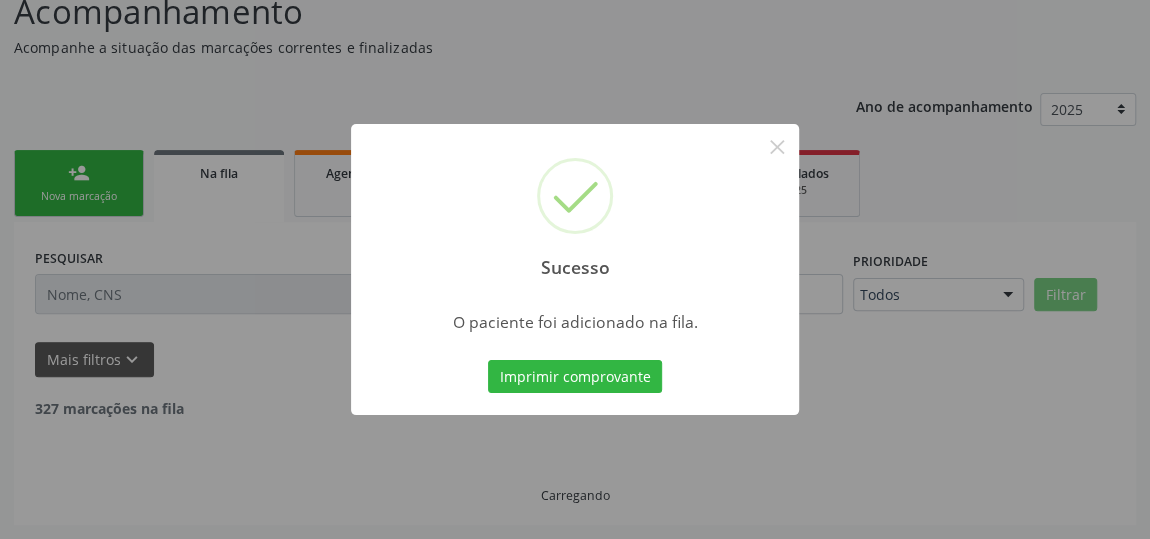 scroll, scrollTop: 153, scrollLeft: 0, axis: vertical 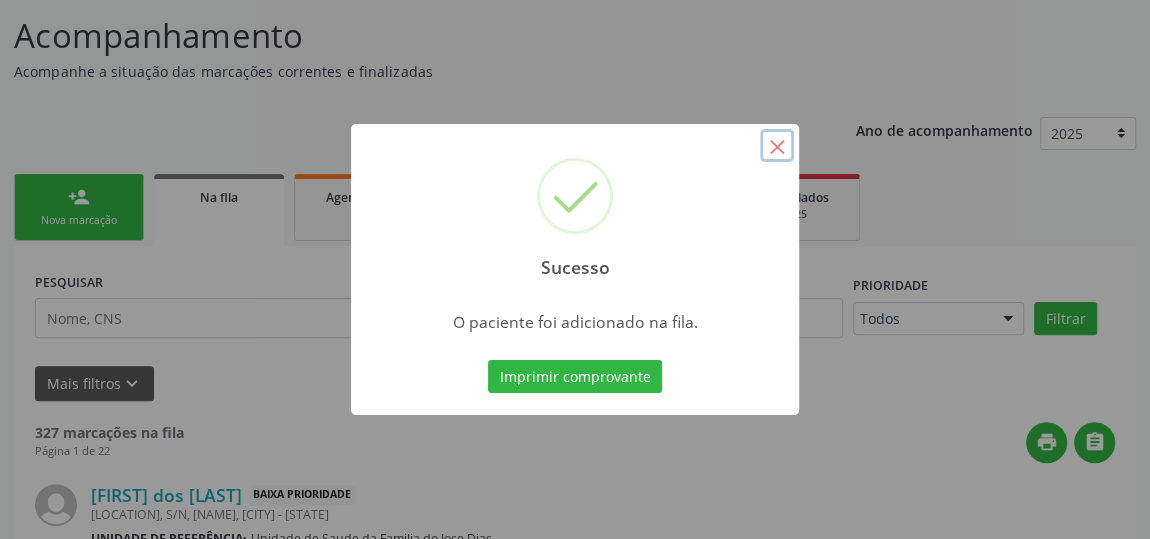 click on "×" at bounding box center (777, 146) 